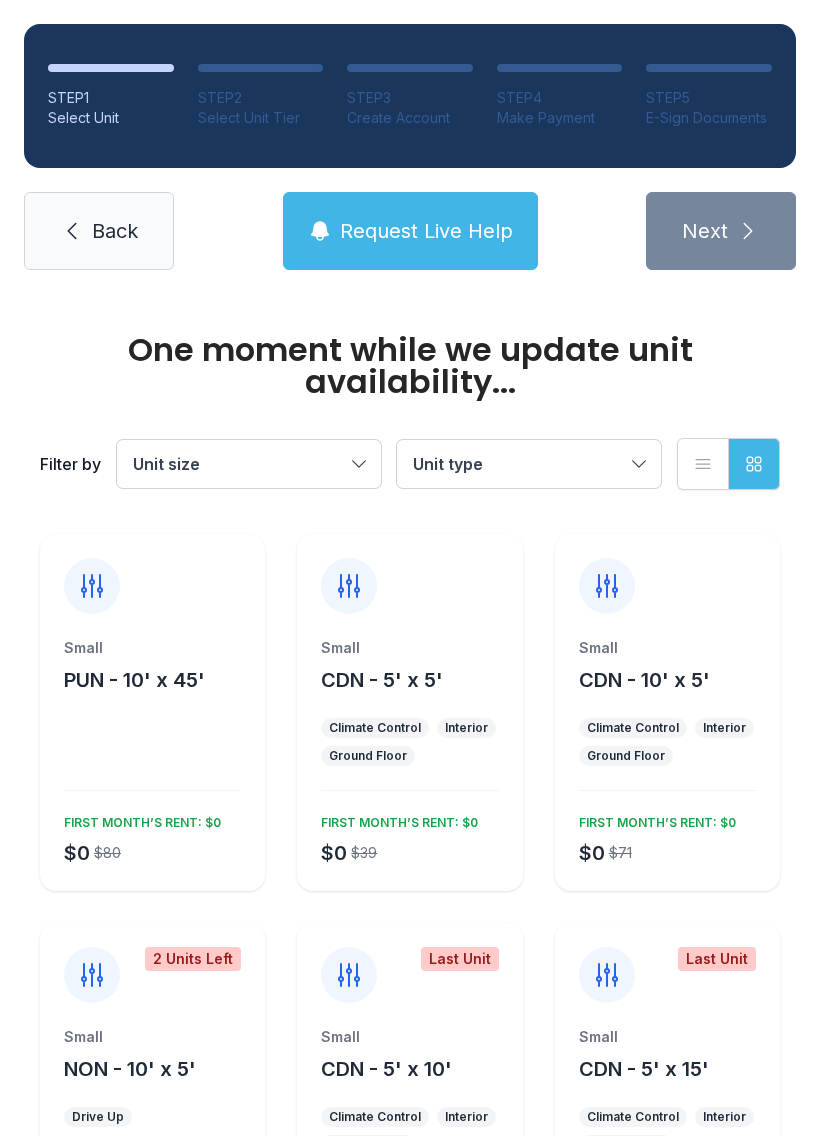 scroll, scrollTop: 0, scrollLeft: 0, axis: both 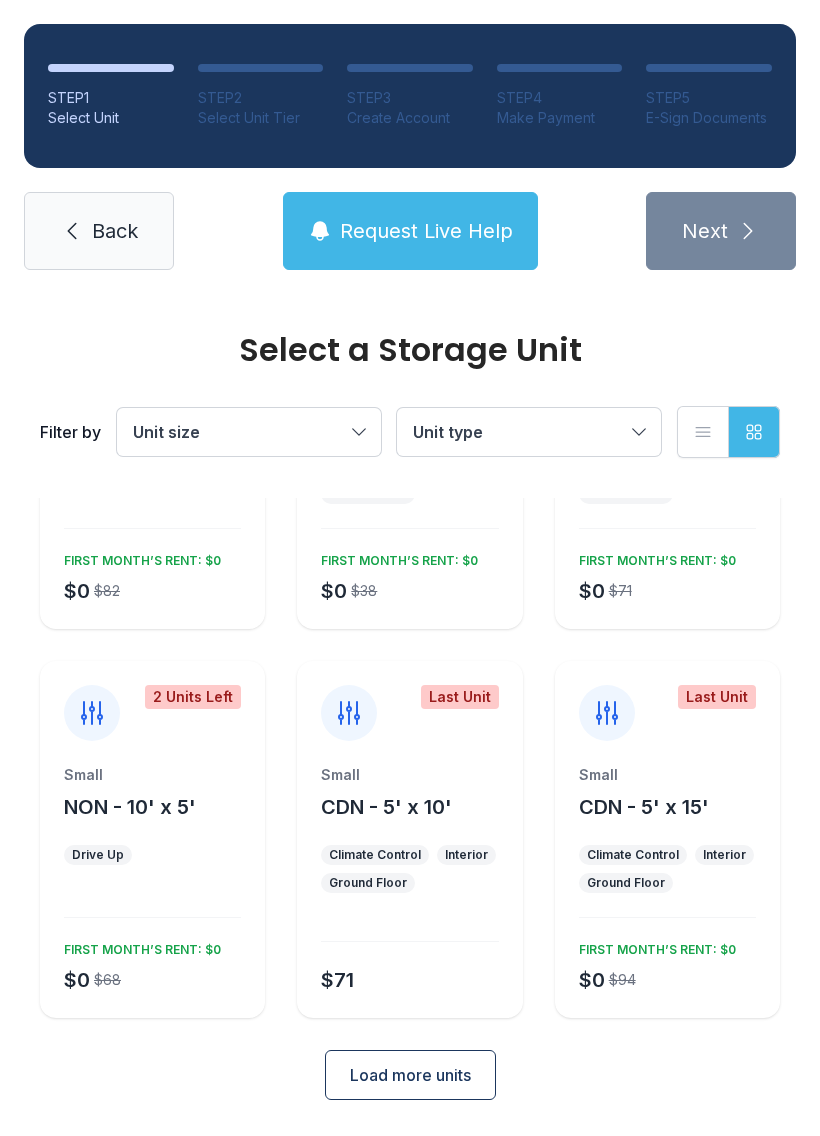 click on "Load more units" at bounding box center [410, 1075] 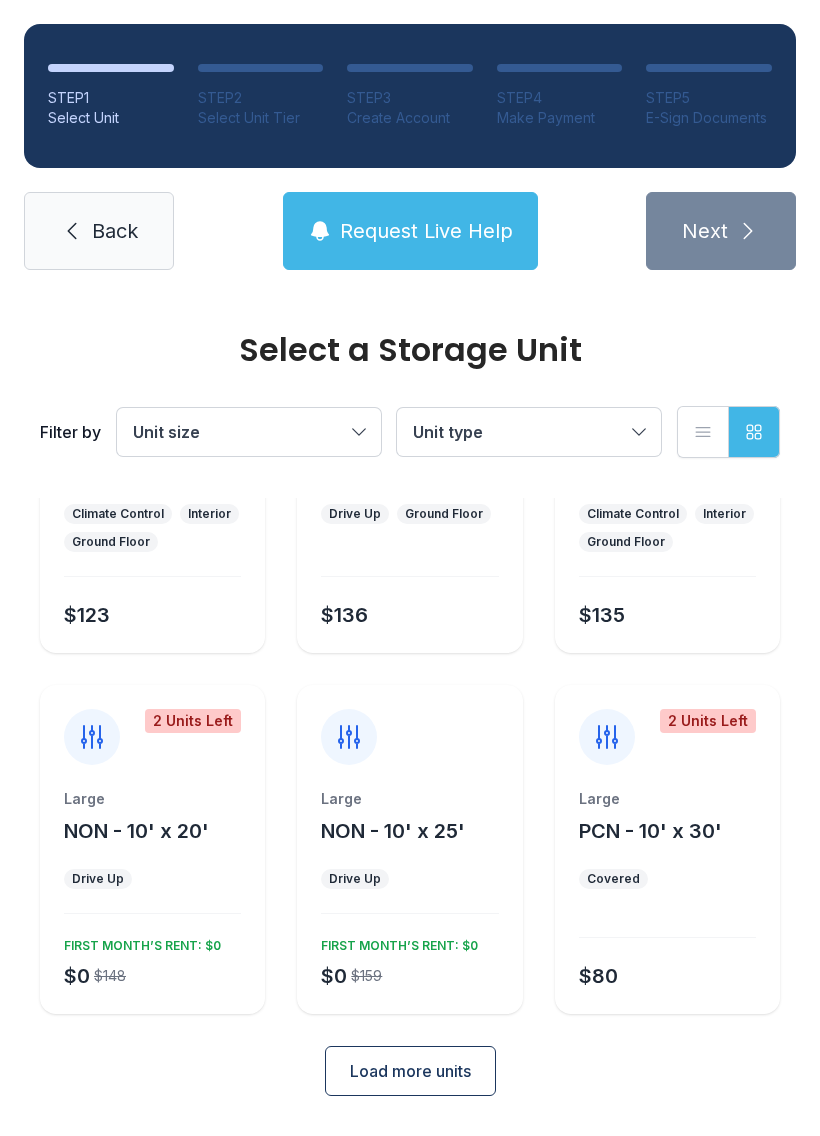 scroll, scrollTop: 956, scrollLeft: 0, axis: vertical 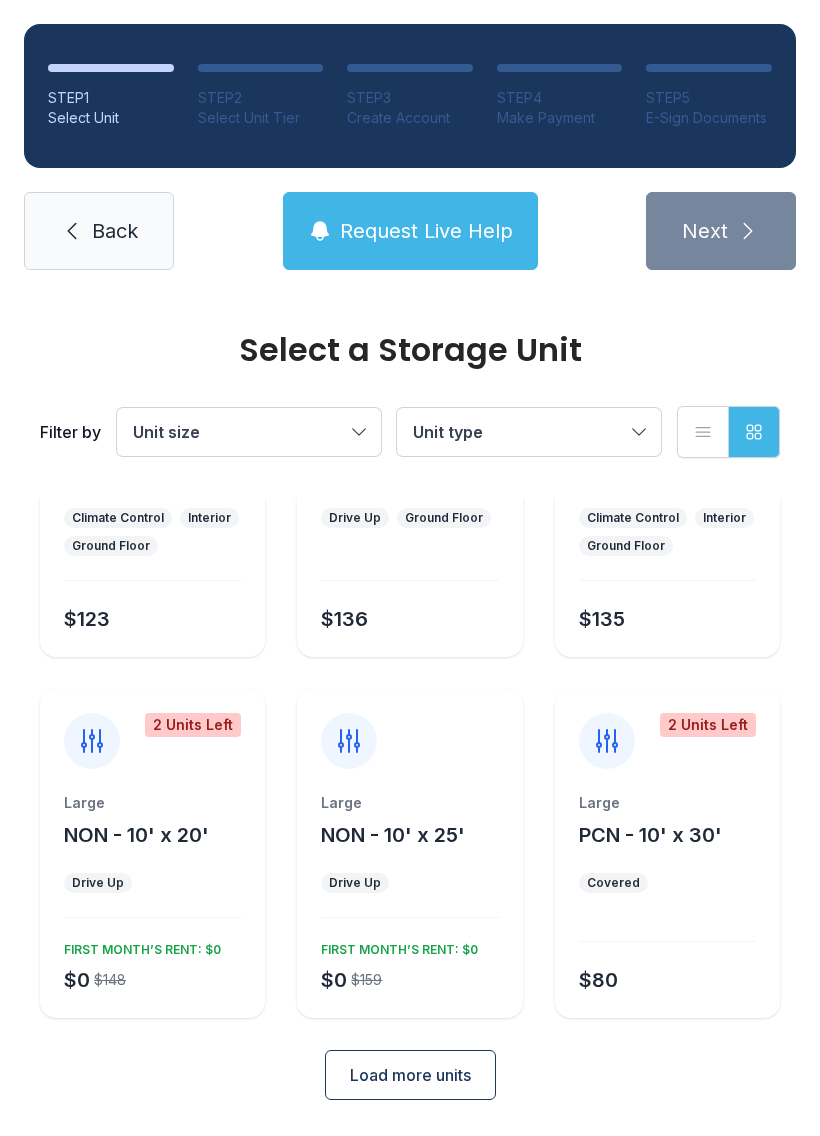 click on "$0 $148 FIRST MONTH’S RENT: $0" at bounding box center [148, 964] 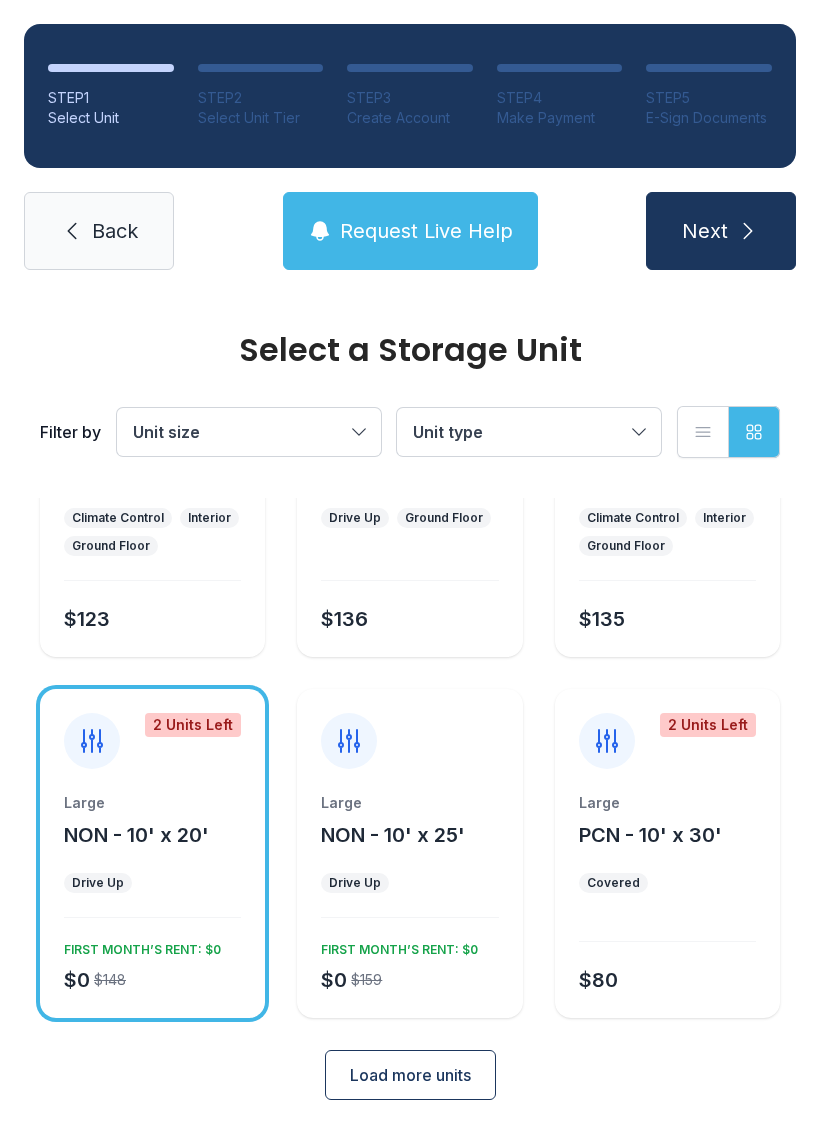 click 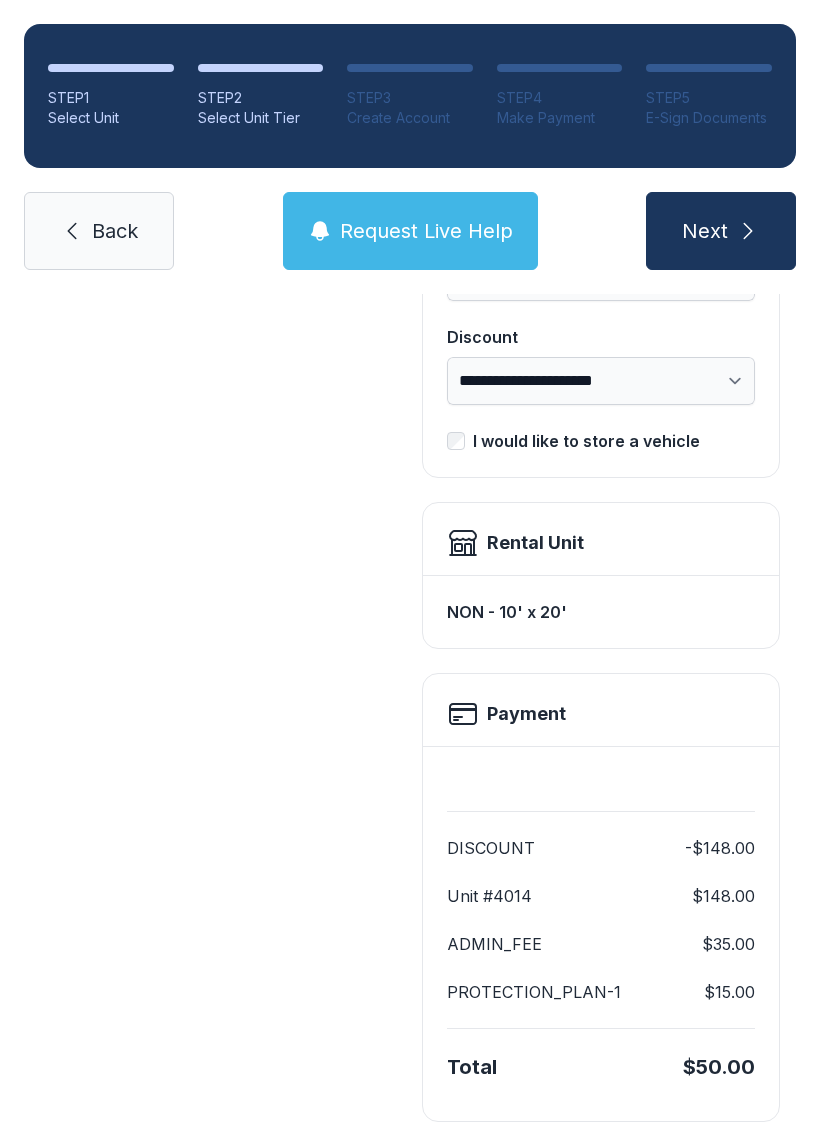 scroll, scrollTop: 389, scrollLeft: 0, axis: vertical 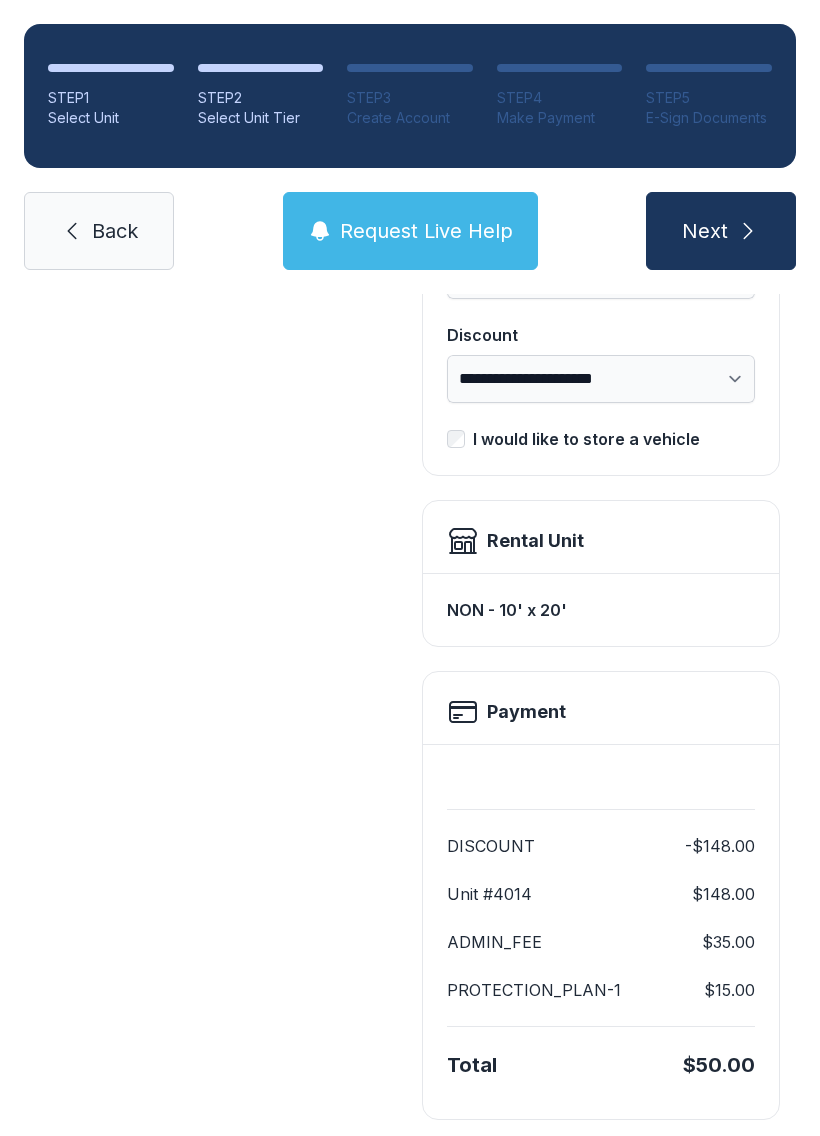 click 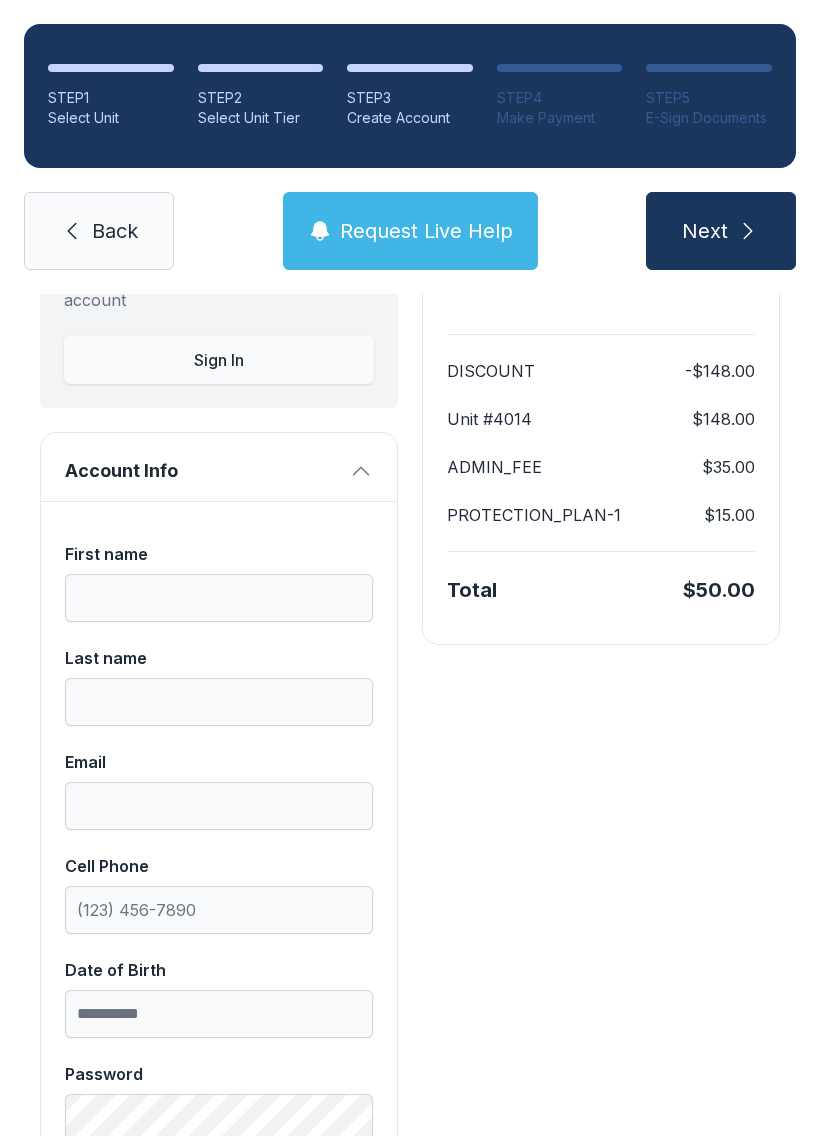 scroll, scrollTop: 223, scrollLeft: 0, axis: vertical 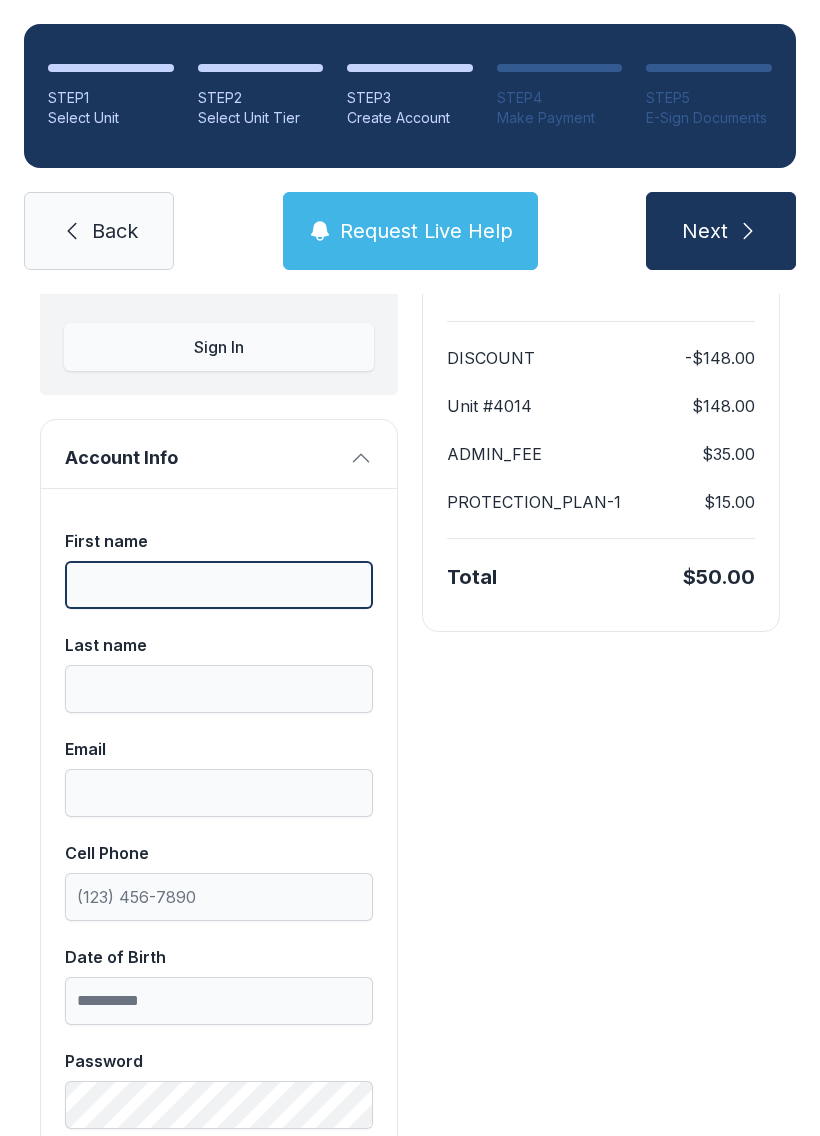 click on "First name" at bounding box center [219, 585] 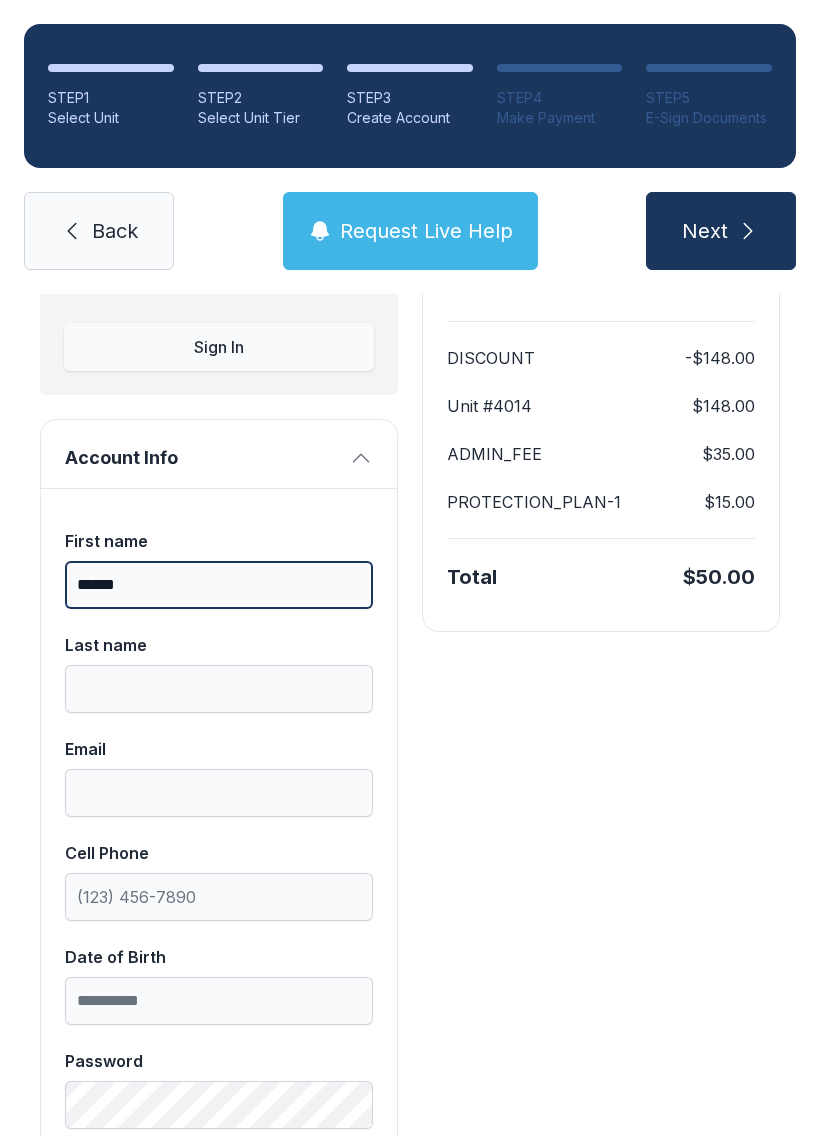 type on "******" 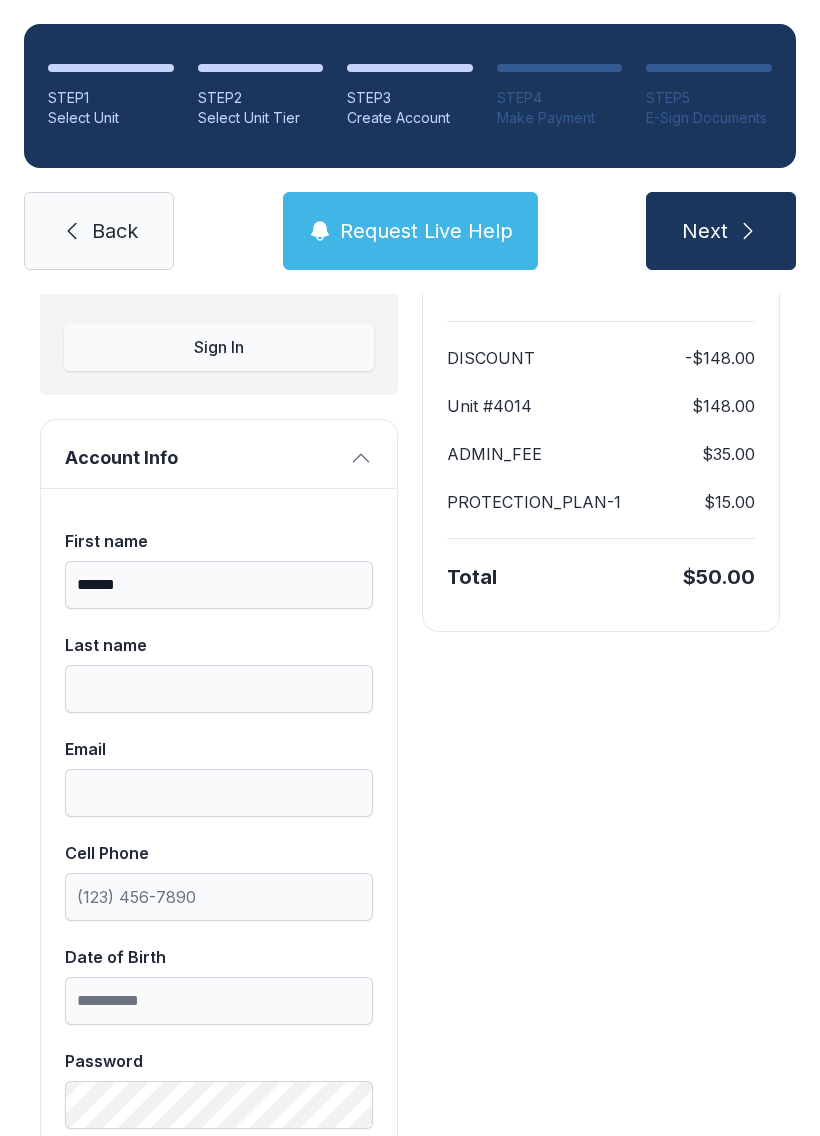 click on "Last name" at bounding box center (219, 689) 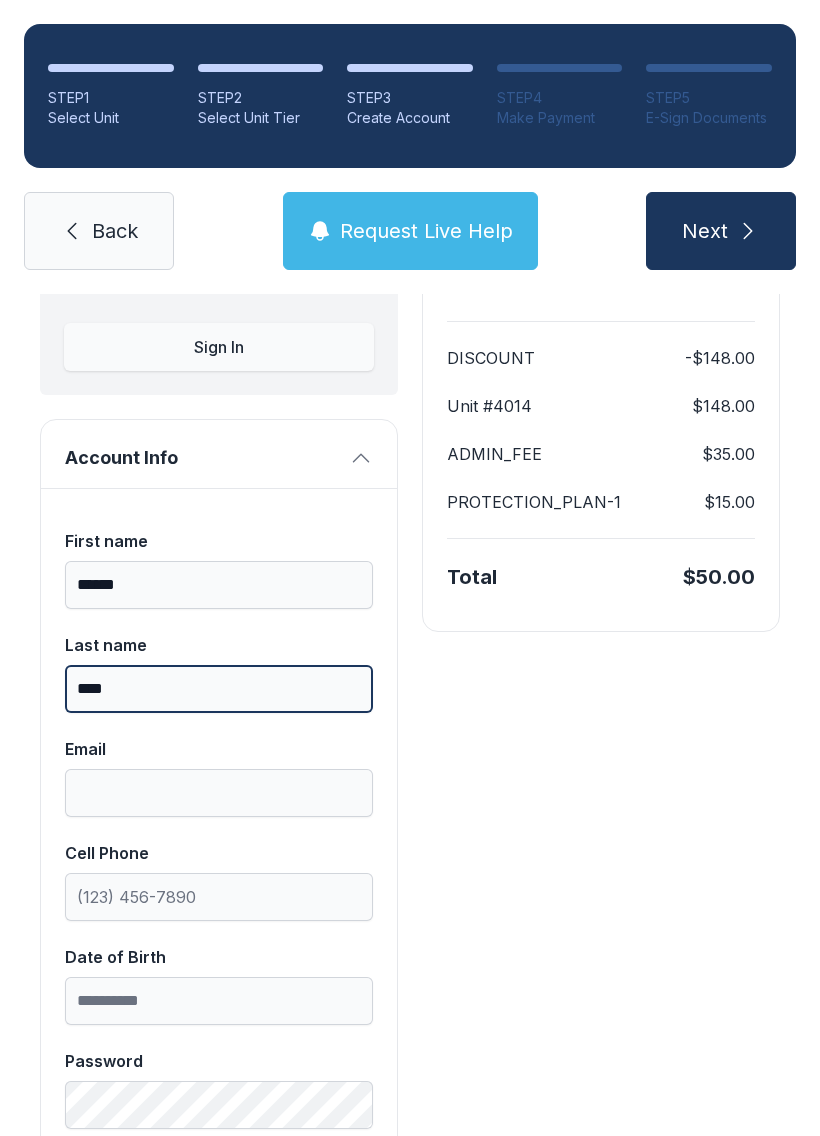 type on "****" 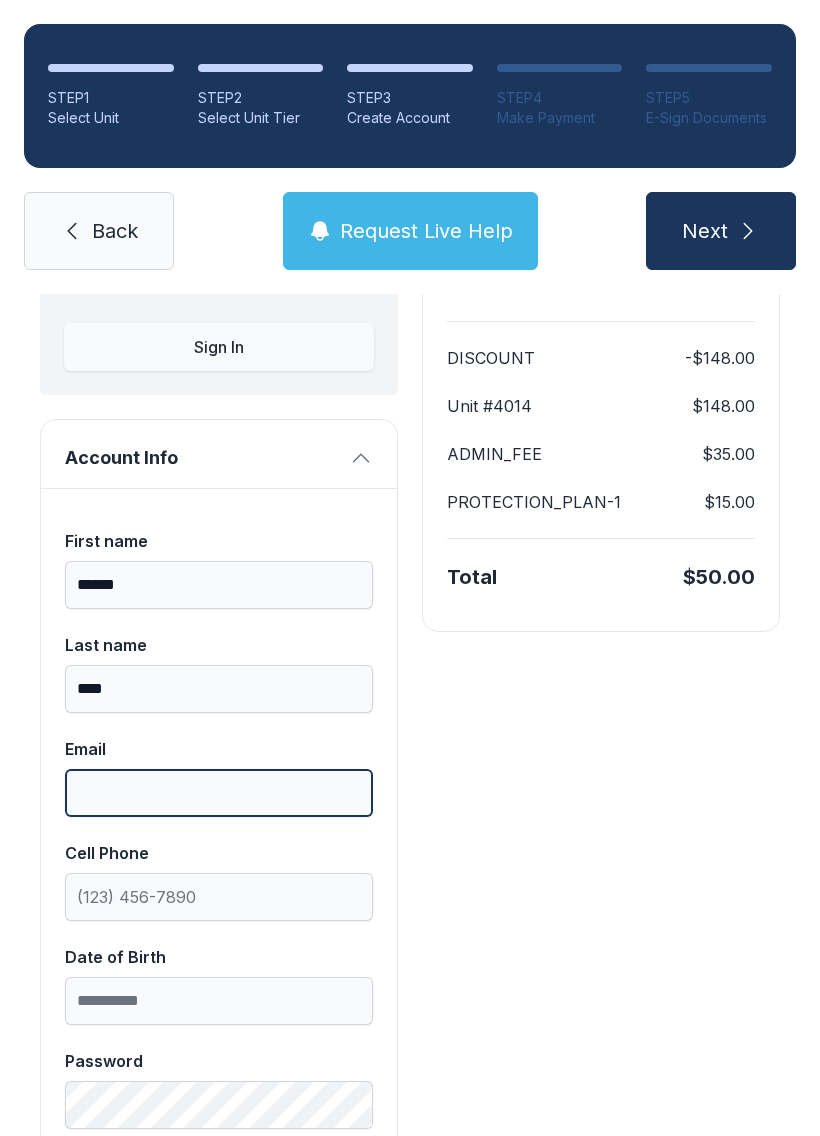 click on "Email" at bounding box center (219, 793) 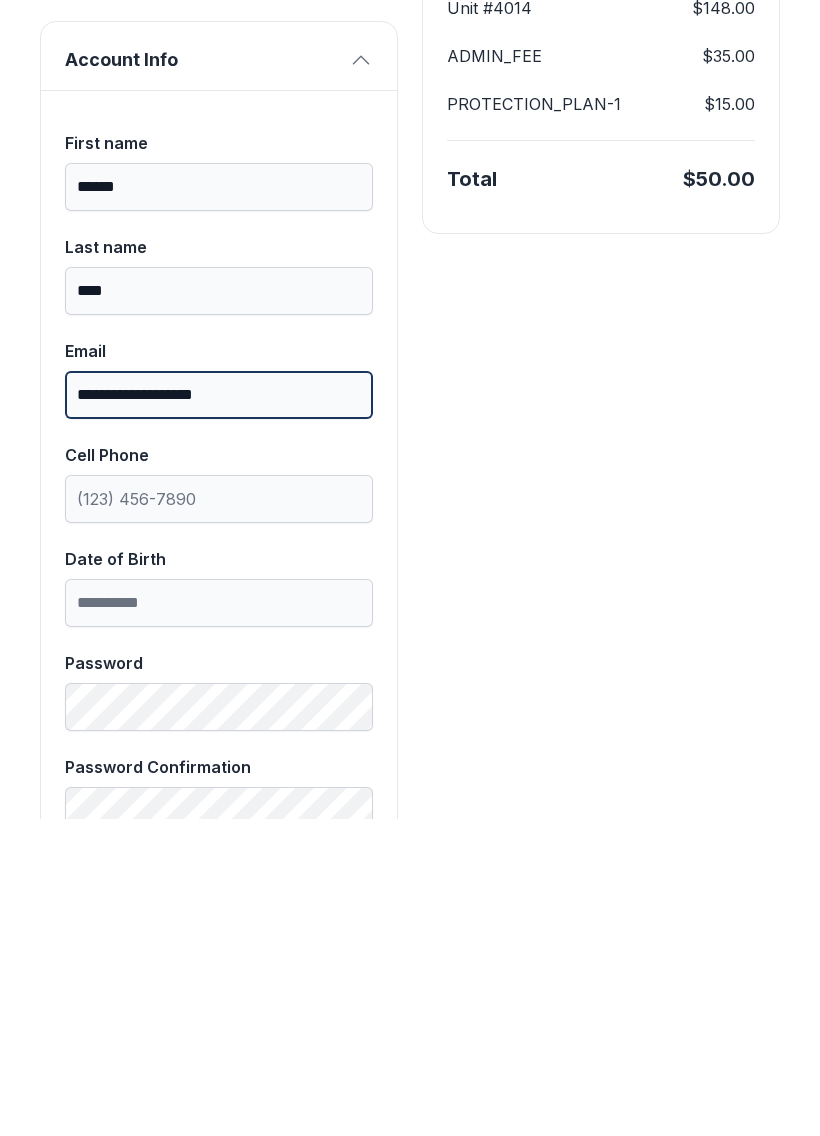 scroll, scrollTop: 306, scrollLeft: 0, axis: vertical 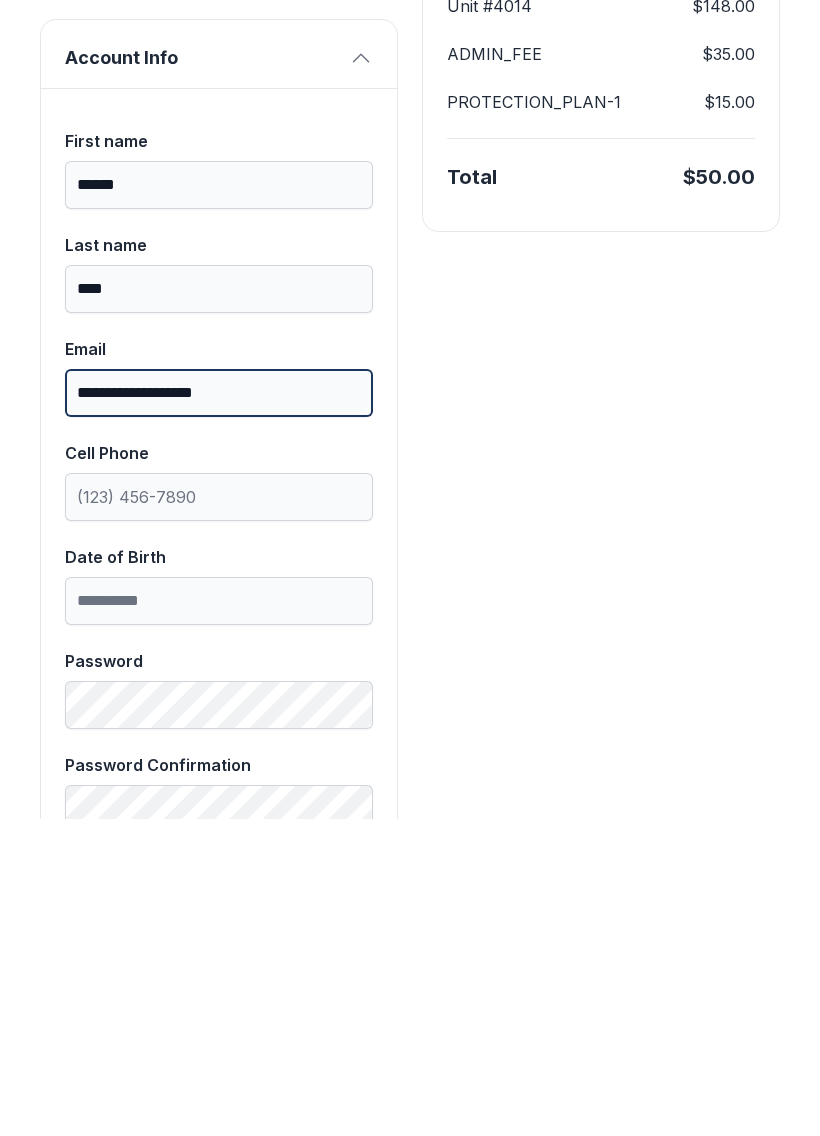 type on "**********" 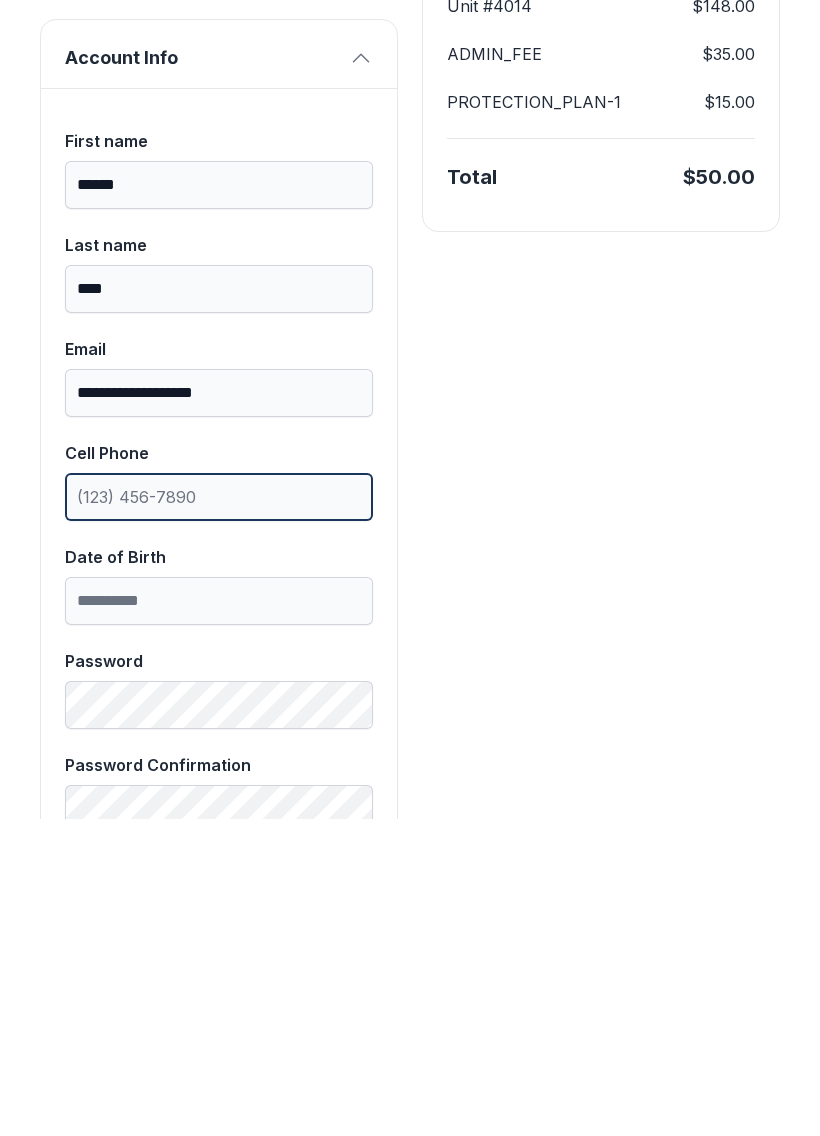 click on "Cell Phone" at bounding box center (219, 814) 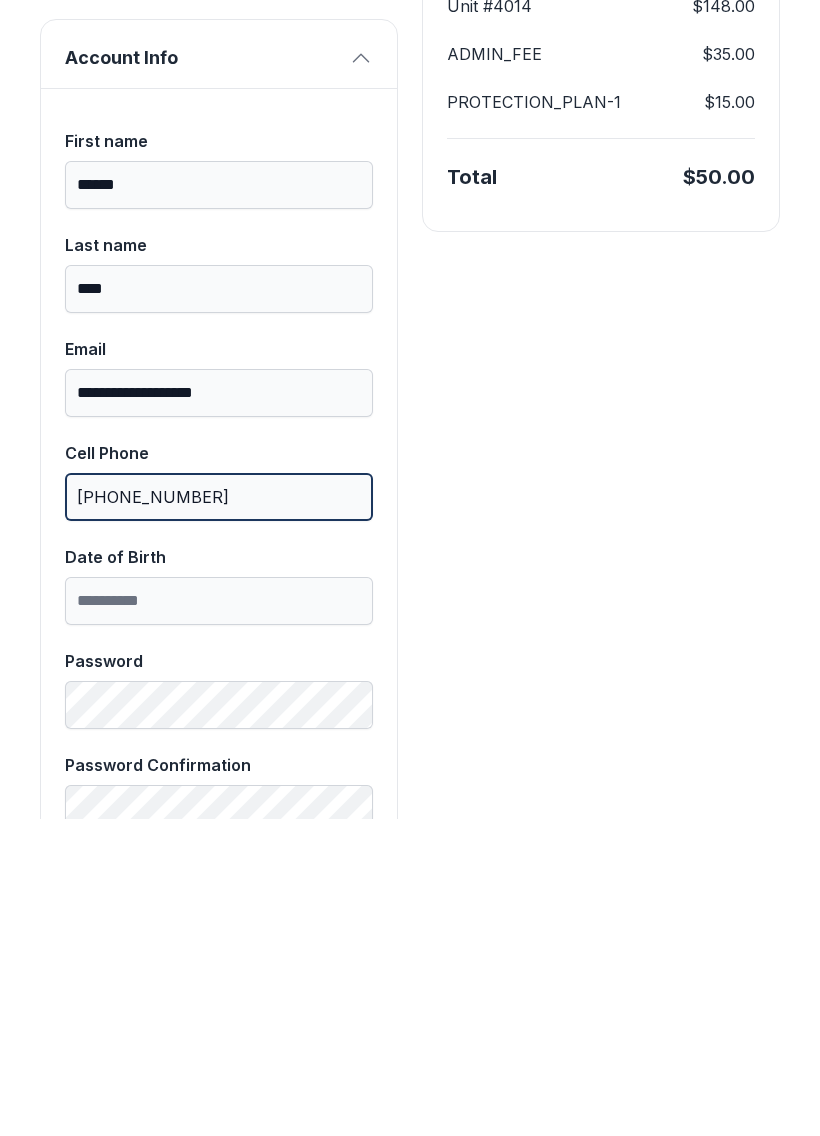 type on "[PHONE_NUMBER]" 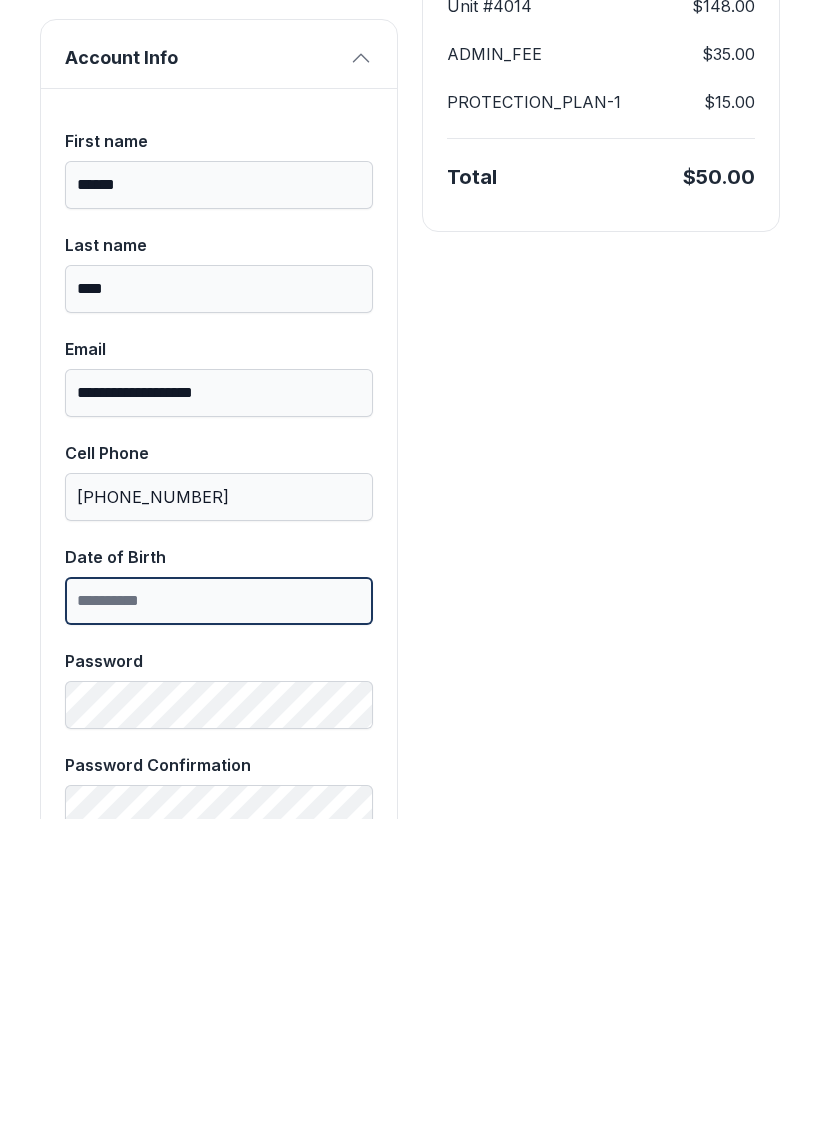 click on "Date of Birth" at bounding box center (219, 918) 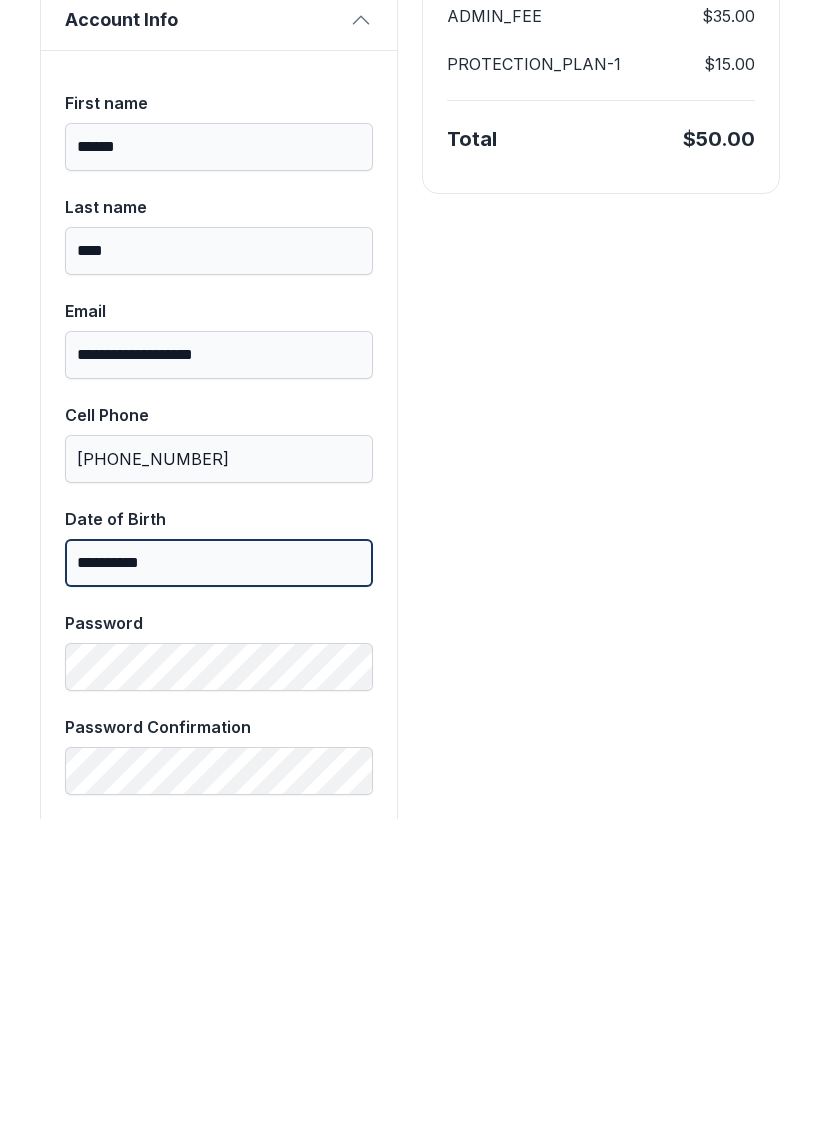 scroll, scrollTop: 345, scrollLeft: 0, axis: vertical 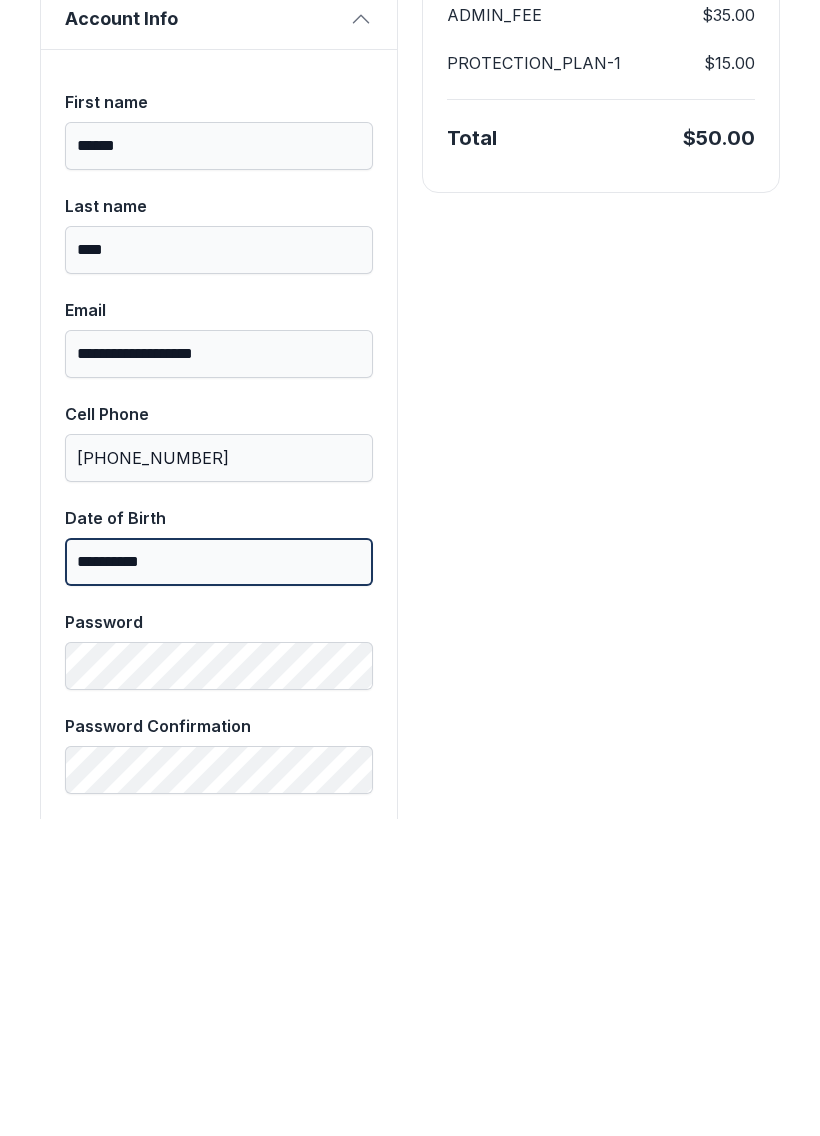 type on "**********" 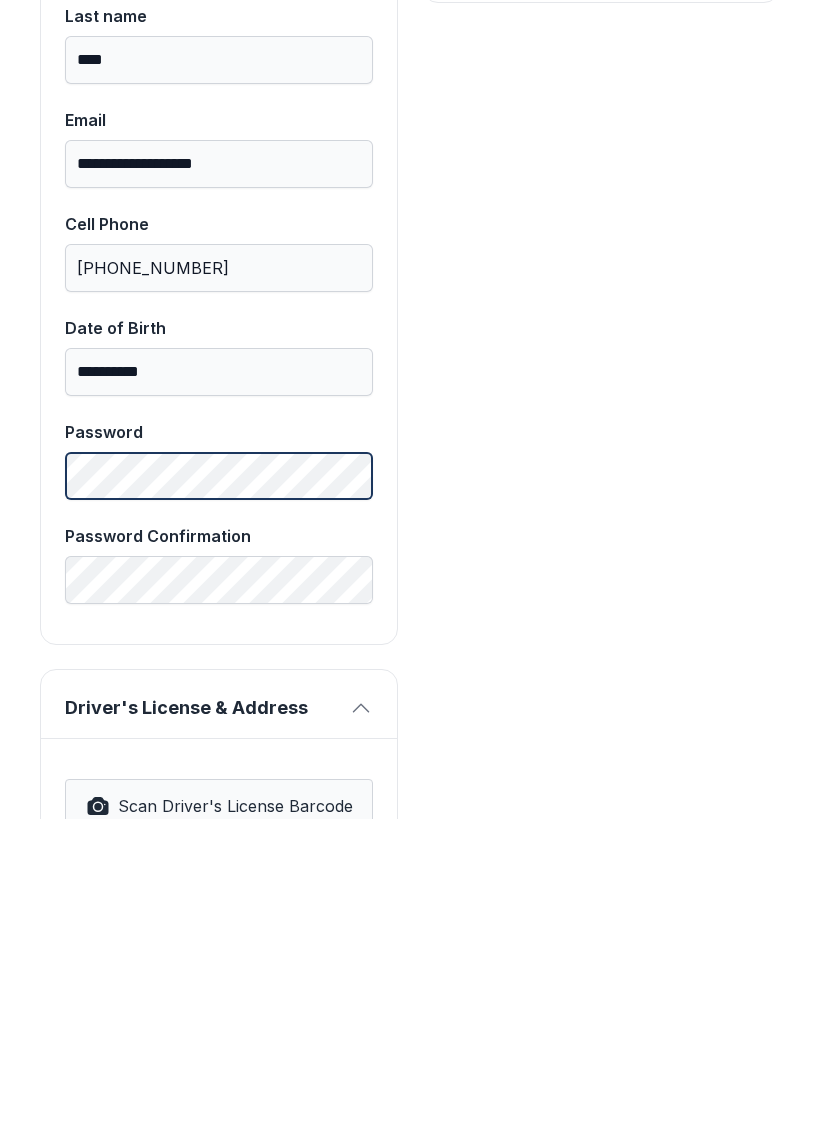 scroll, scrollTop: 543, scrollLeft: 0, axis: vertical 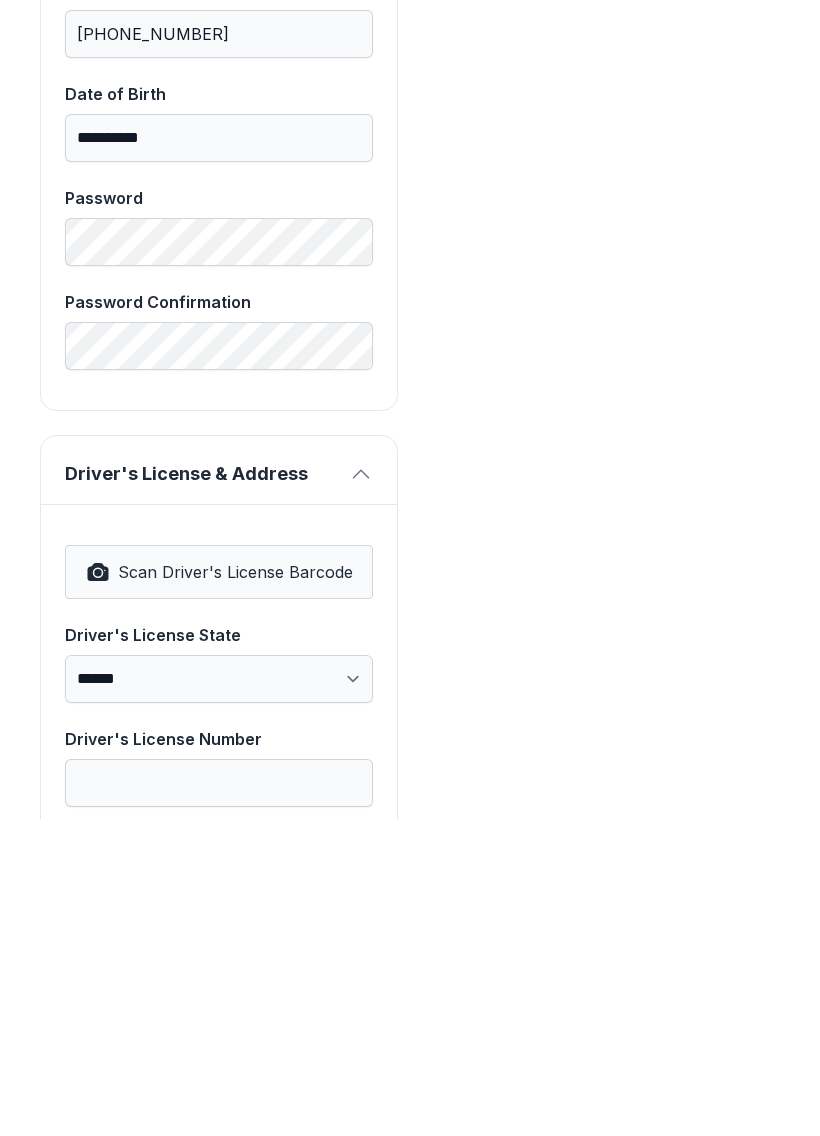 click on "Payment DISCOUNT -$148.00 Unit #4014 $148.00 ADMIN_FEE $35.00 PROTECTION_PLAN-1 $15.00 Total $50.00" at bounding box center [601, 609] 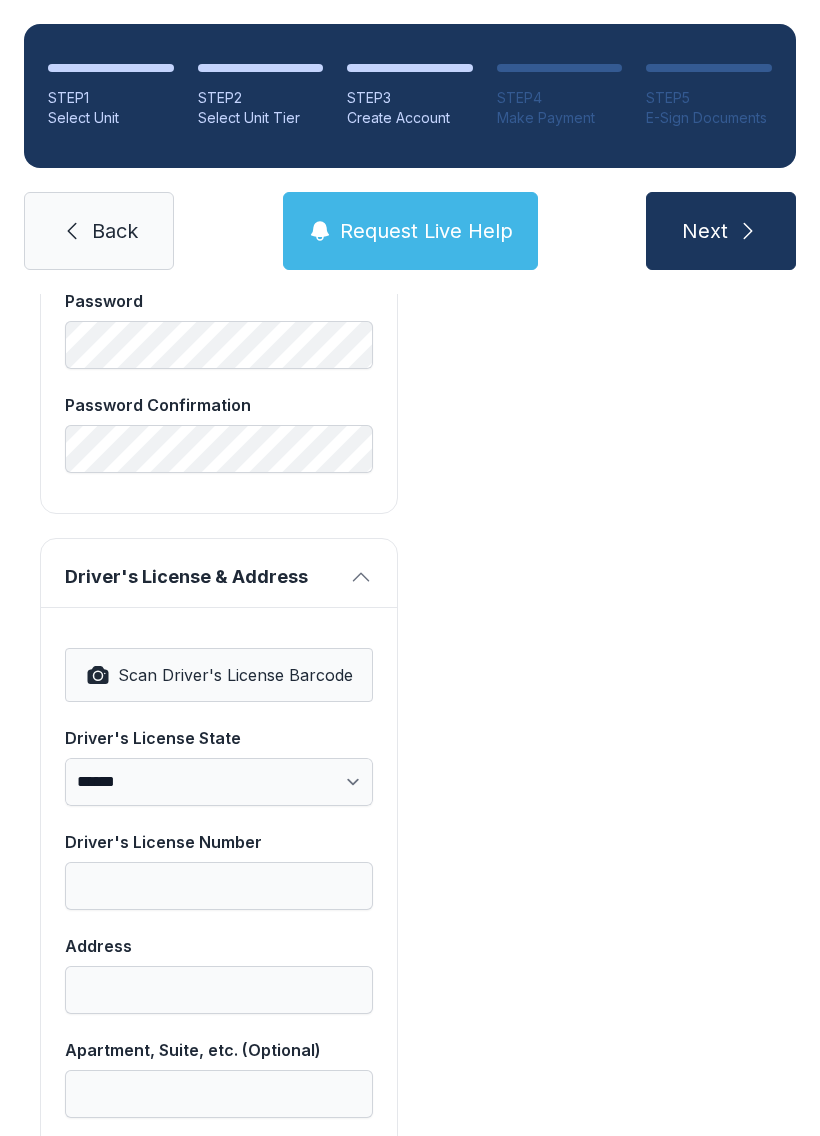 scroll, scrollTop: 988, scrollLeft: 0, axis: vertical 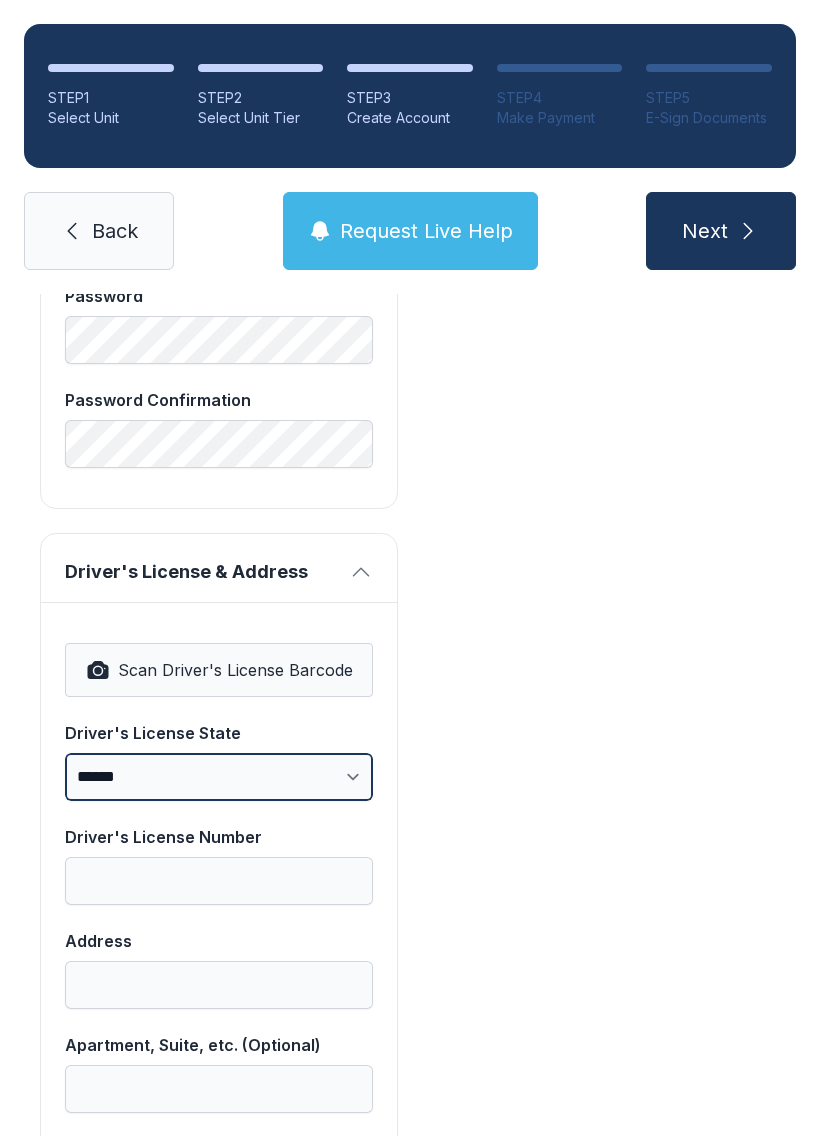 click on "**********" at bounding box center [219, 777] 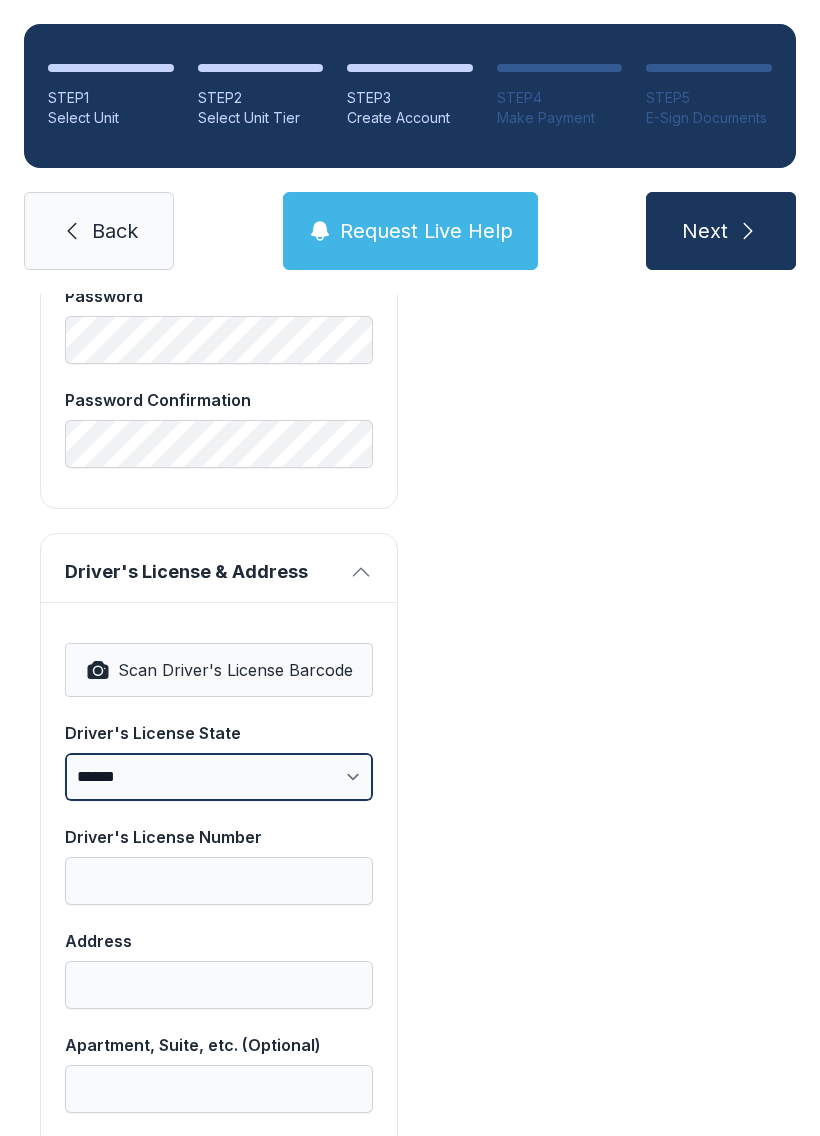 select on "**" 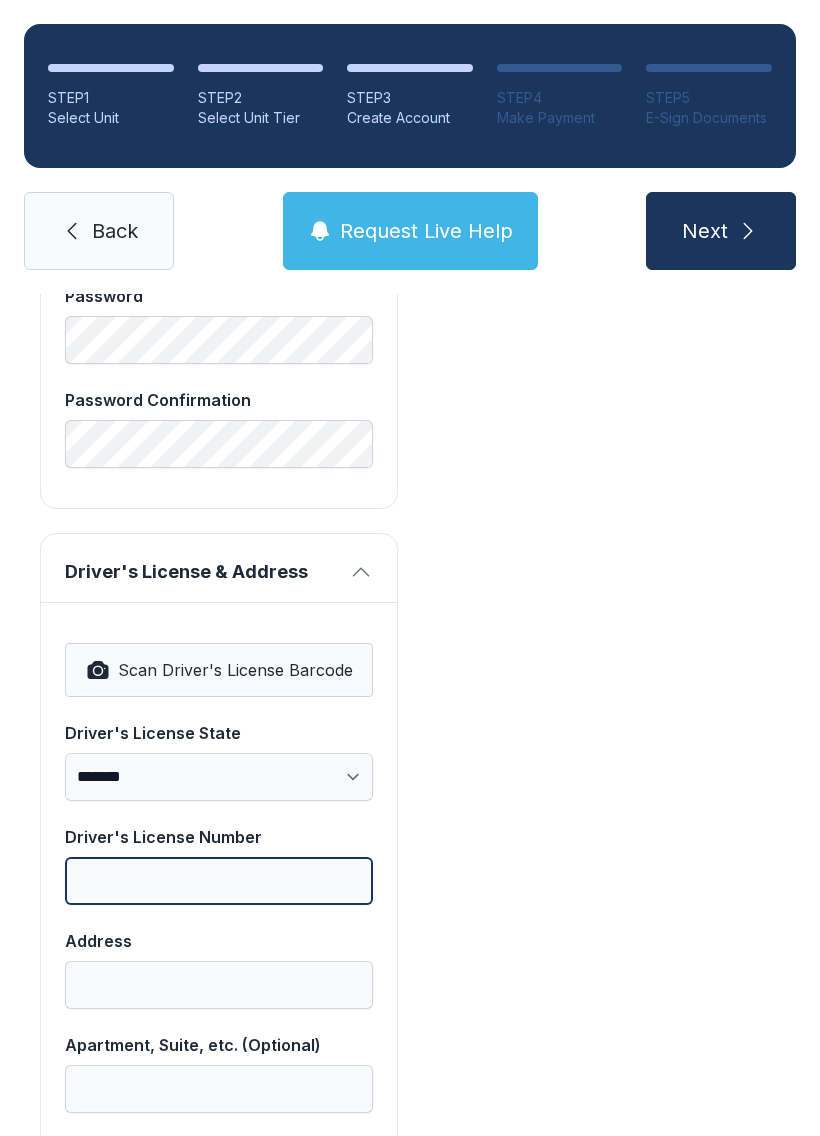 click on "Driver's License Number" at bounding box center (219, 881) 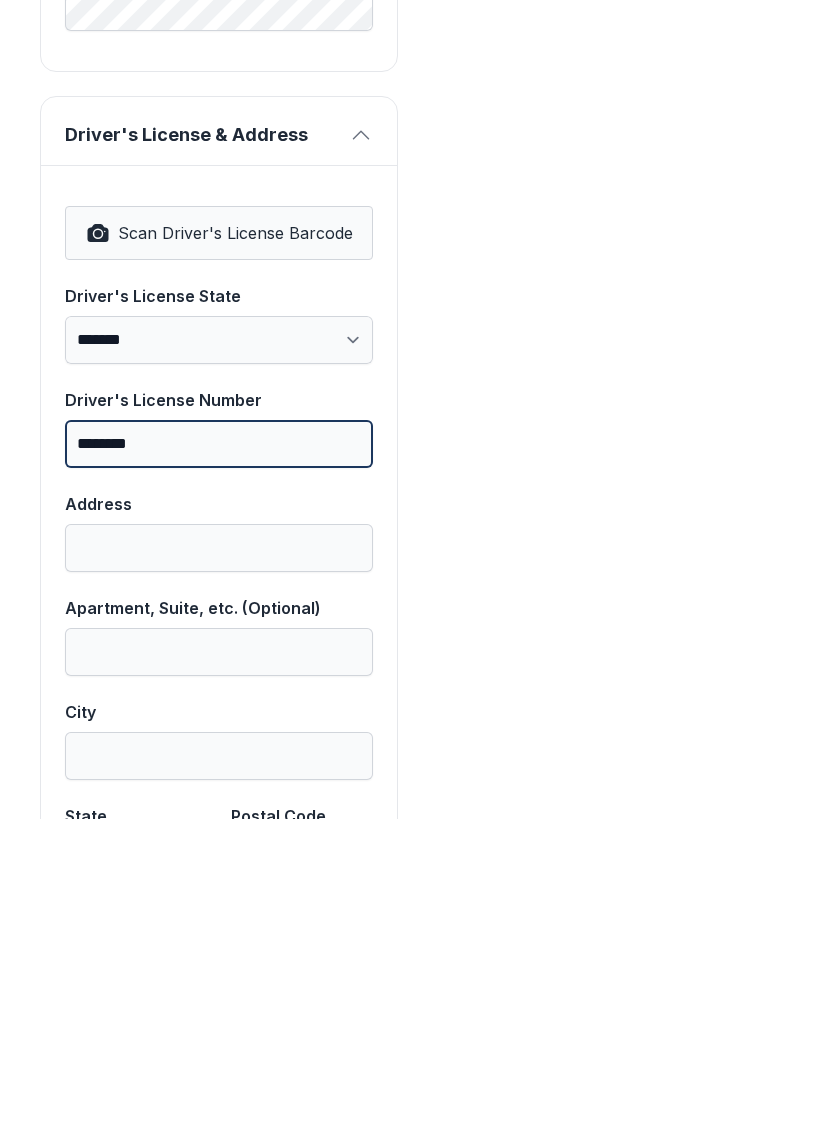 scroll, scrollTop: 1116, scrollLeft: 0, axis: vertical 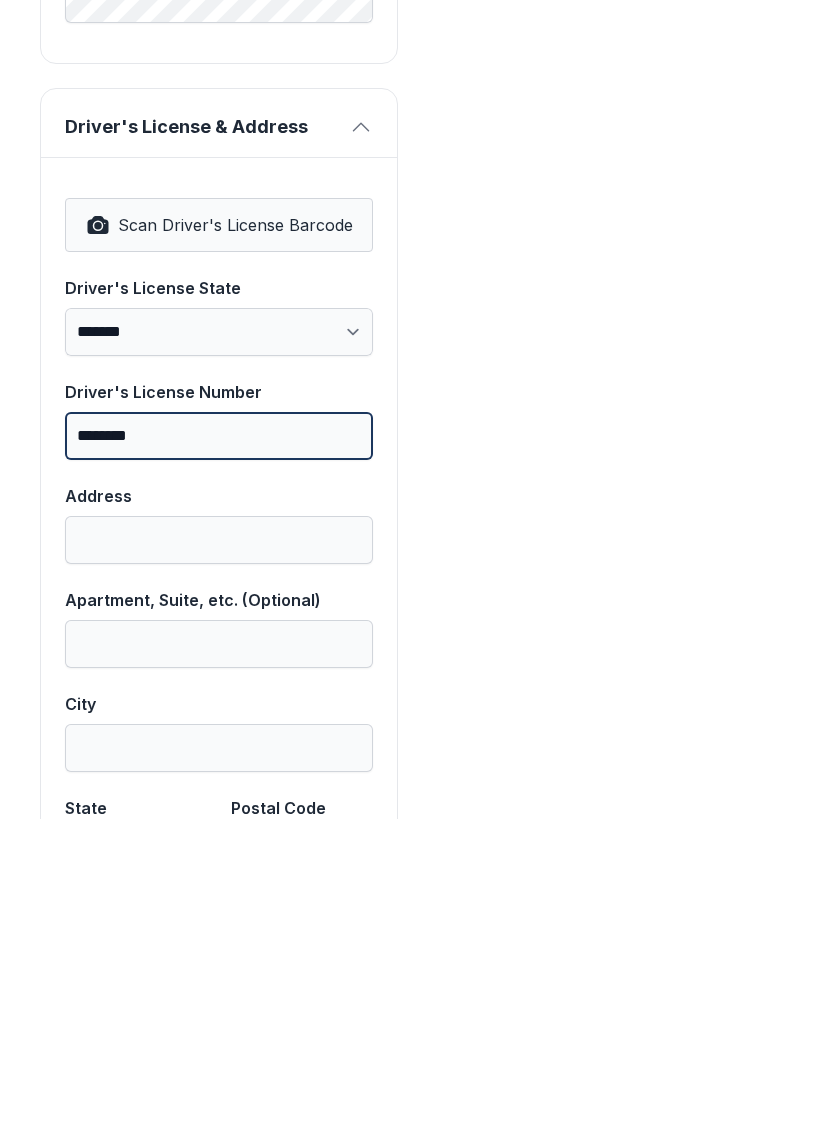 type on "********" 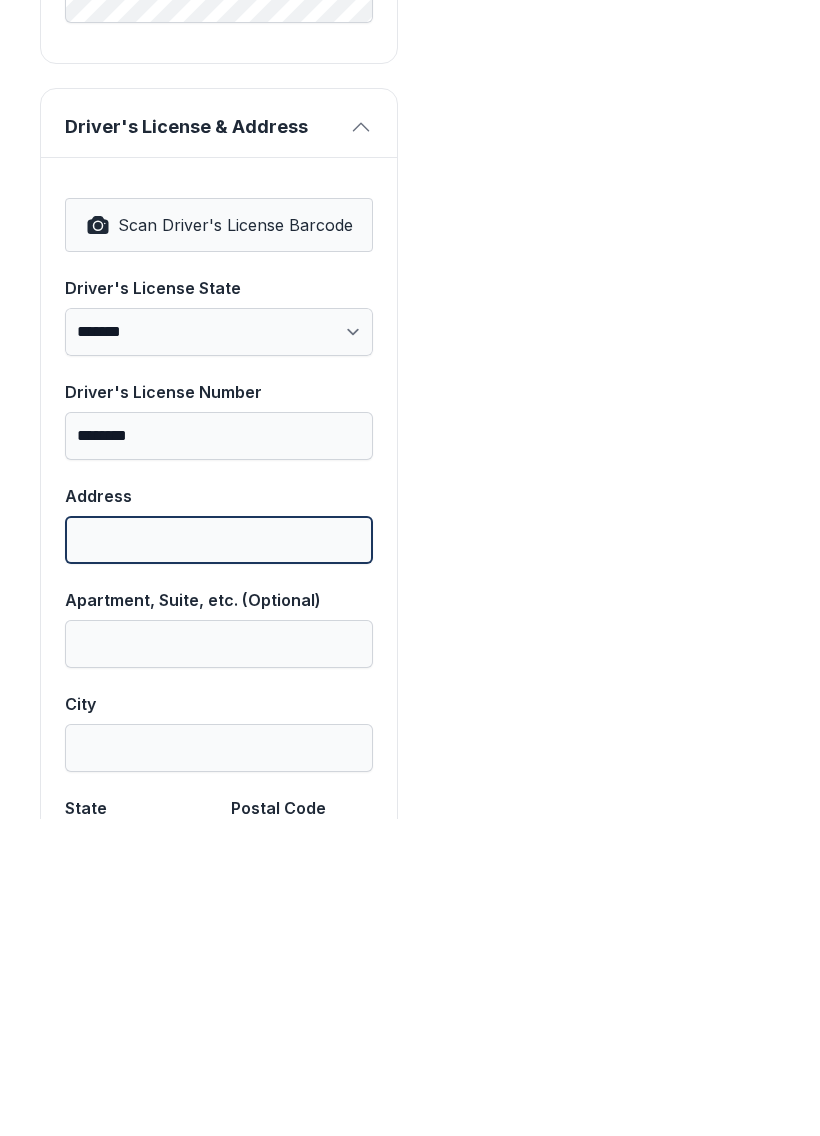 click on "Address" at bounding box center (219, 857) 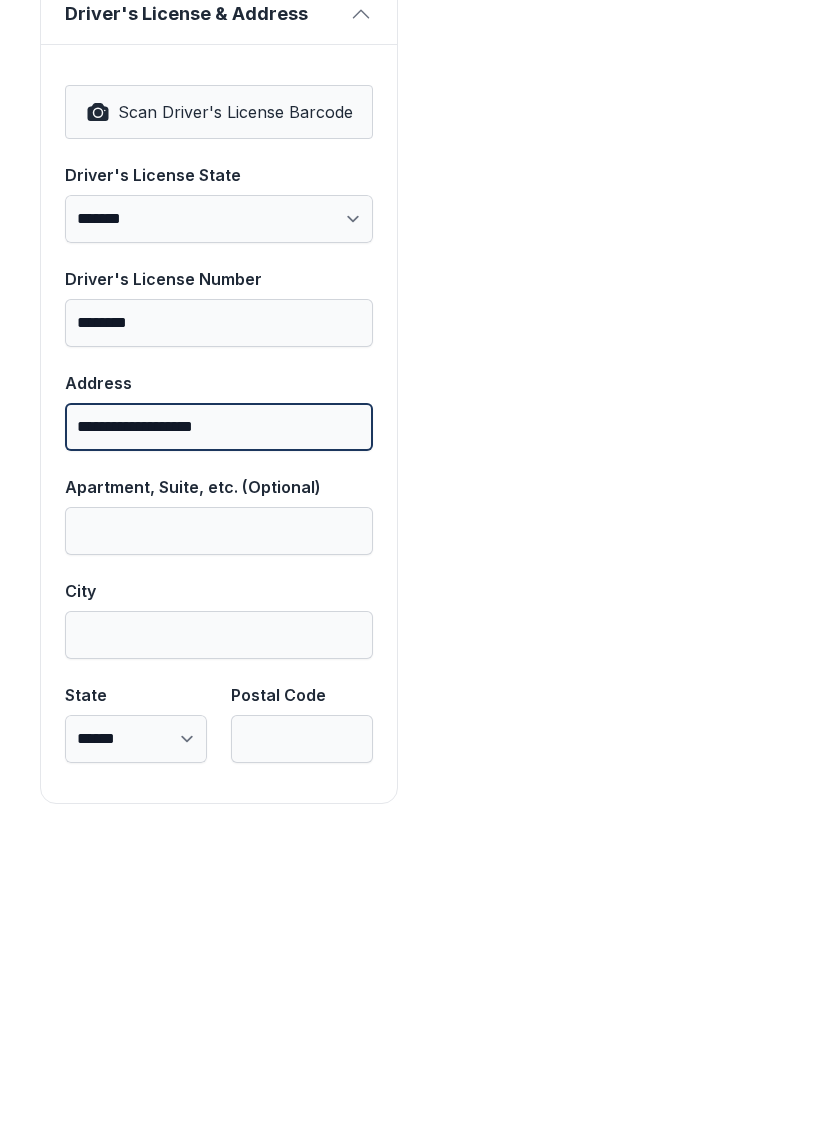 scroll, scrollTop: 1230, scrollLeft: 0, axis: vertical 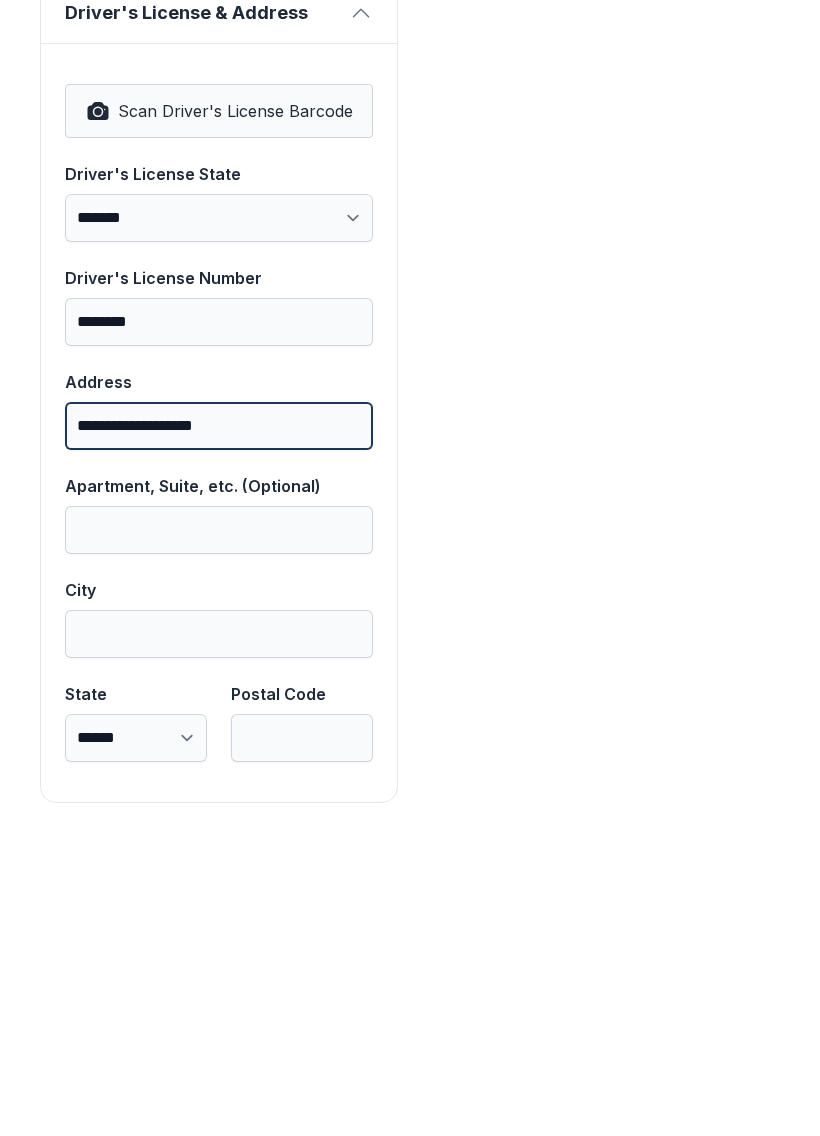 type on "**********" 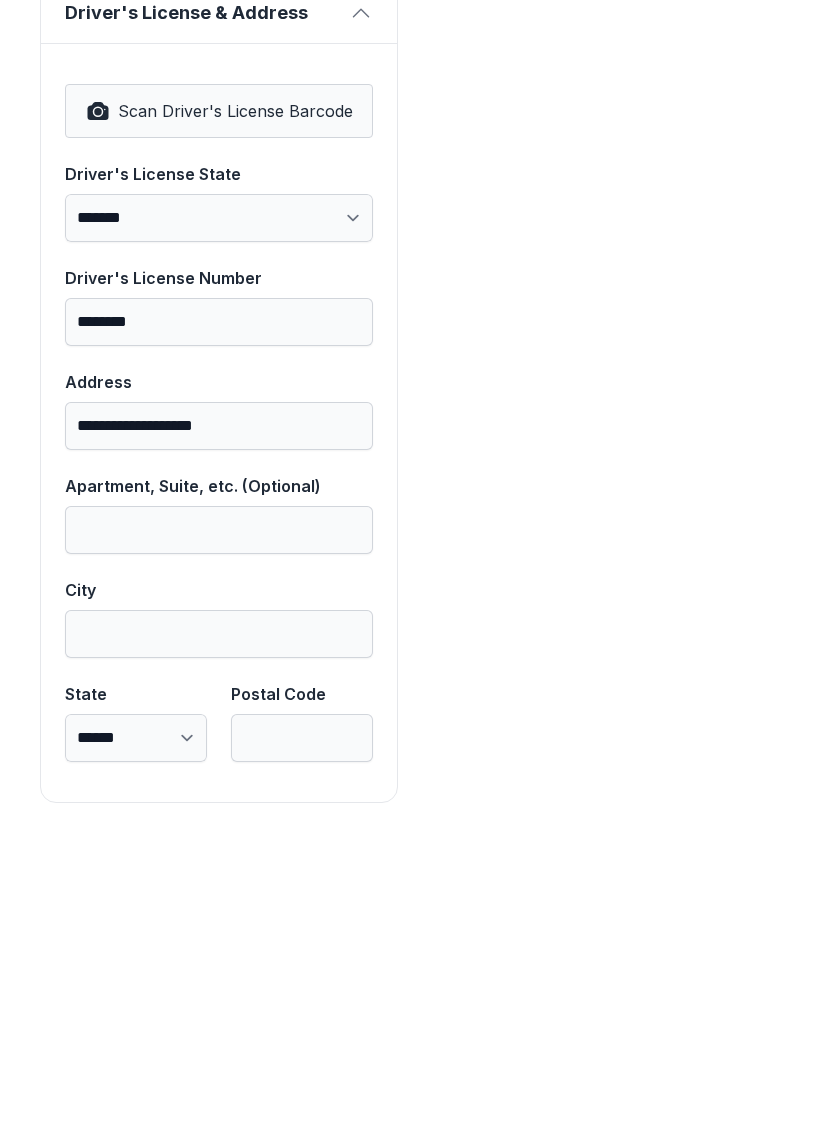 click on "City" at bounding box center [219, 951] 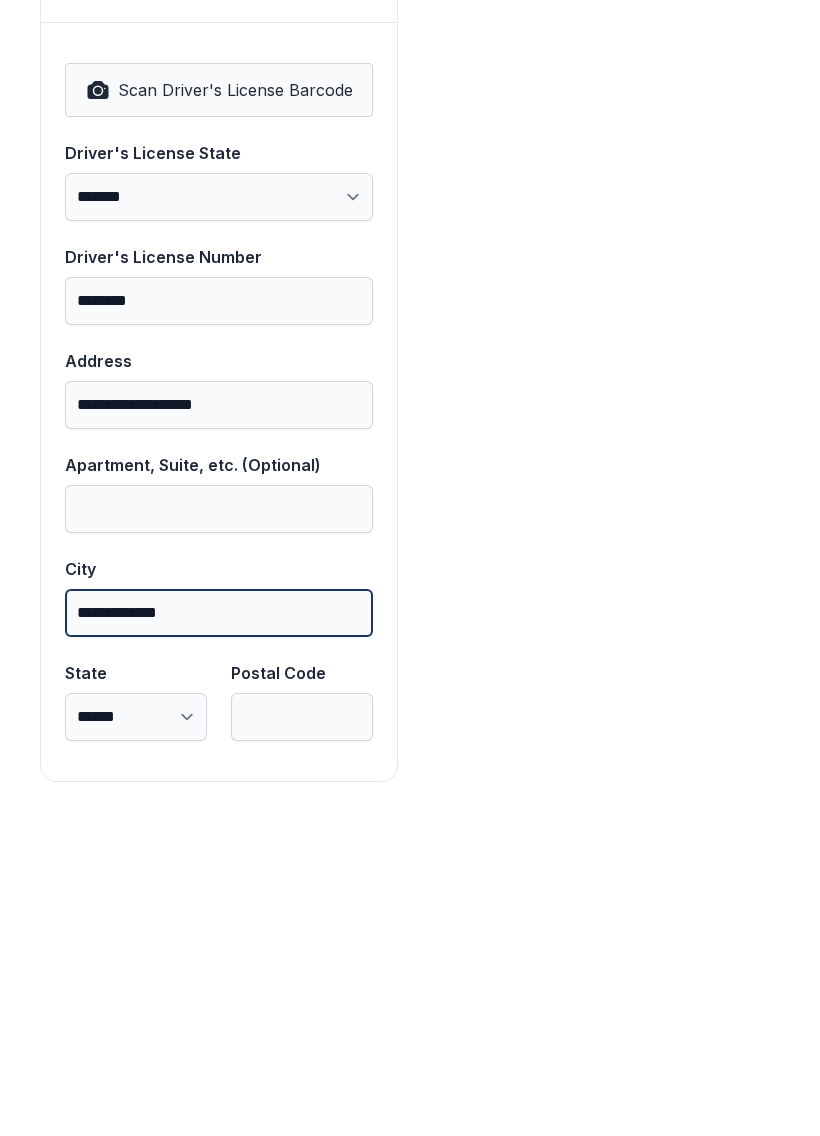 scroll, scrollTop: 1250, scrollLeft: 0, axis: vertical 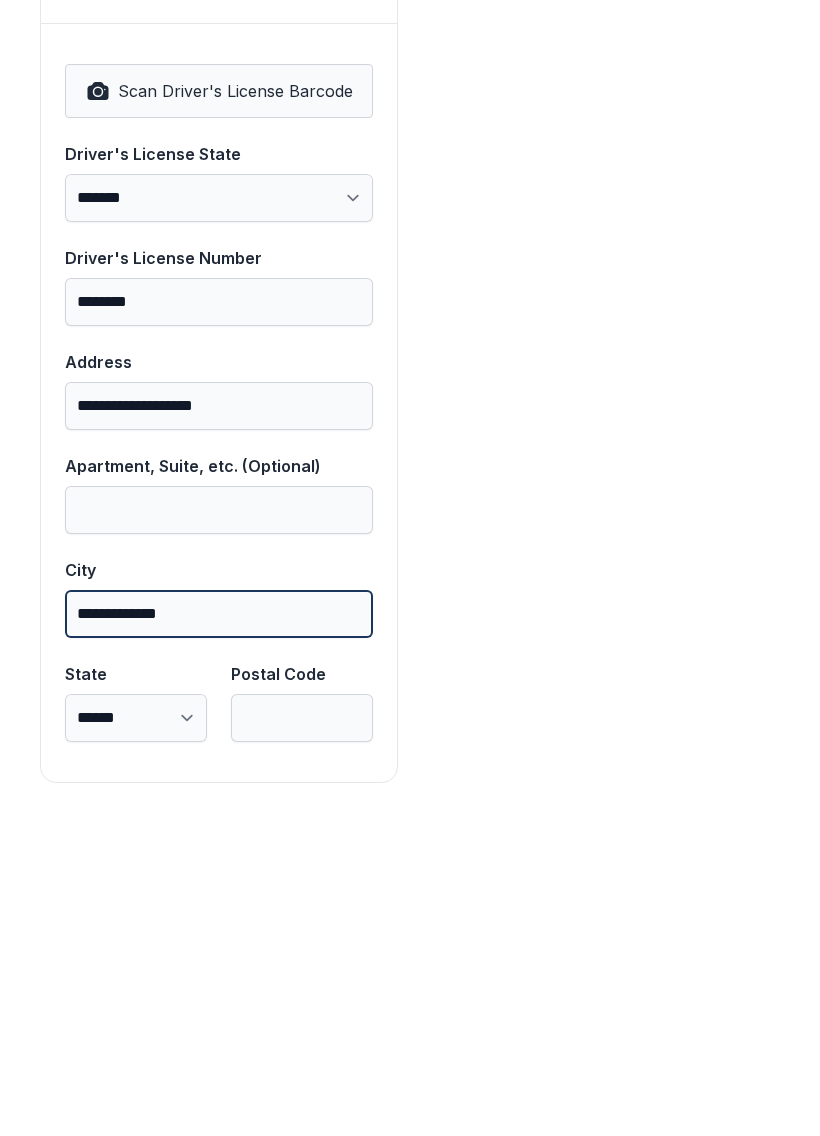 type on "**********" 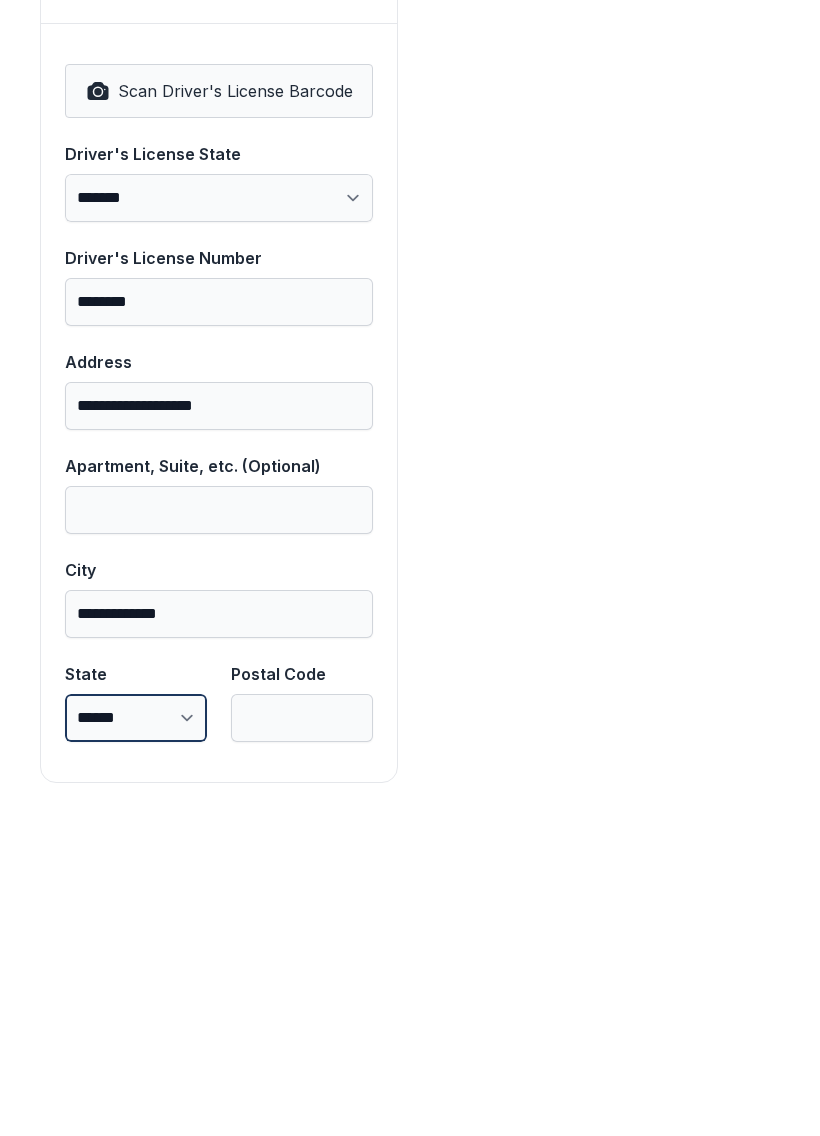 click on "**********" at bounding box center [136, 1035] 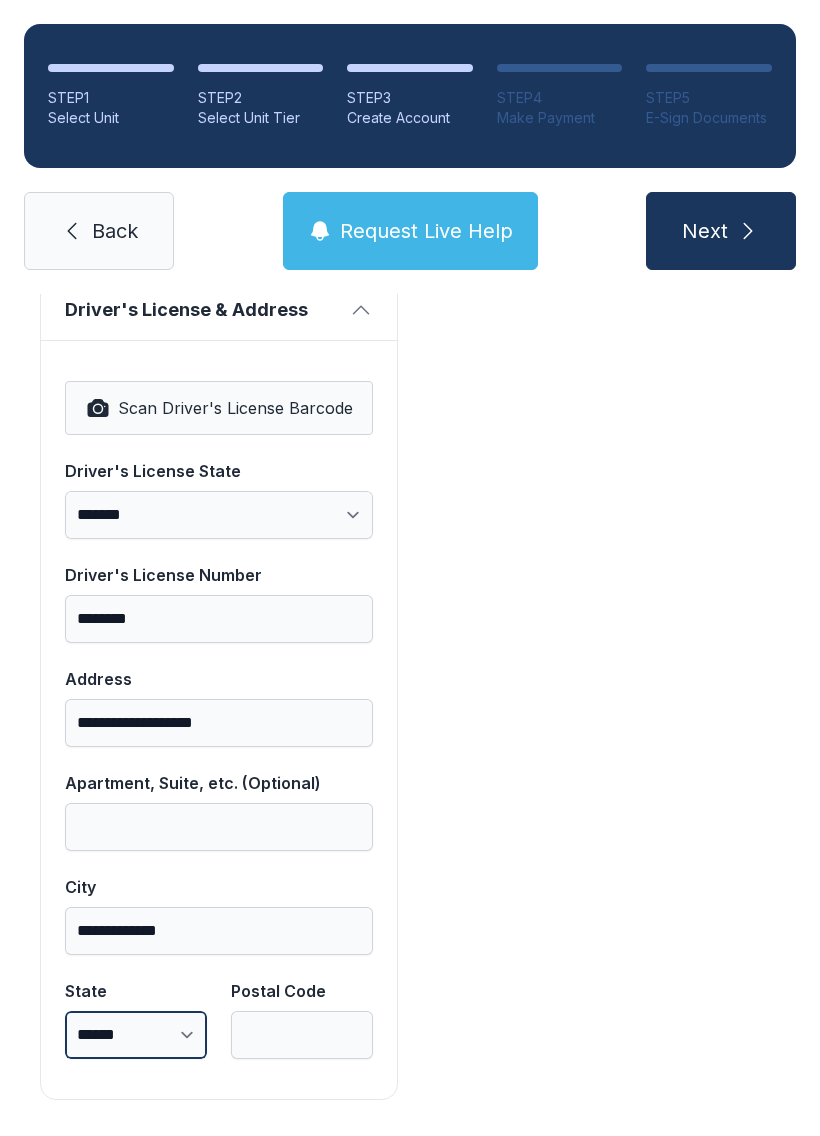 select on "**" 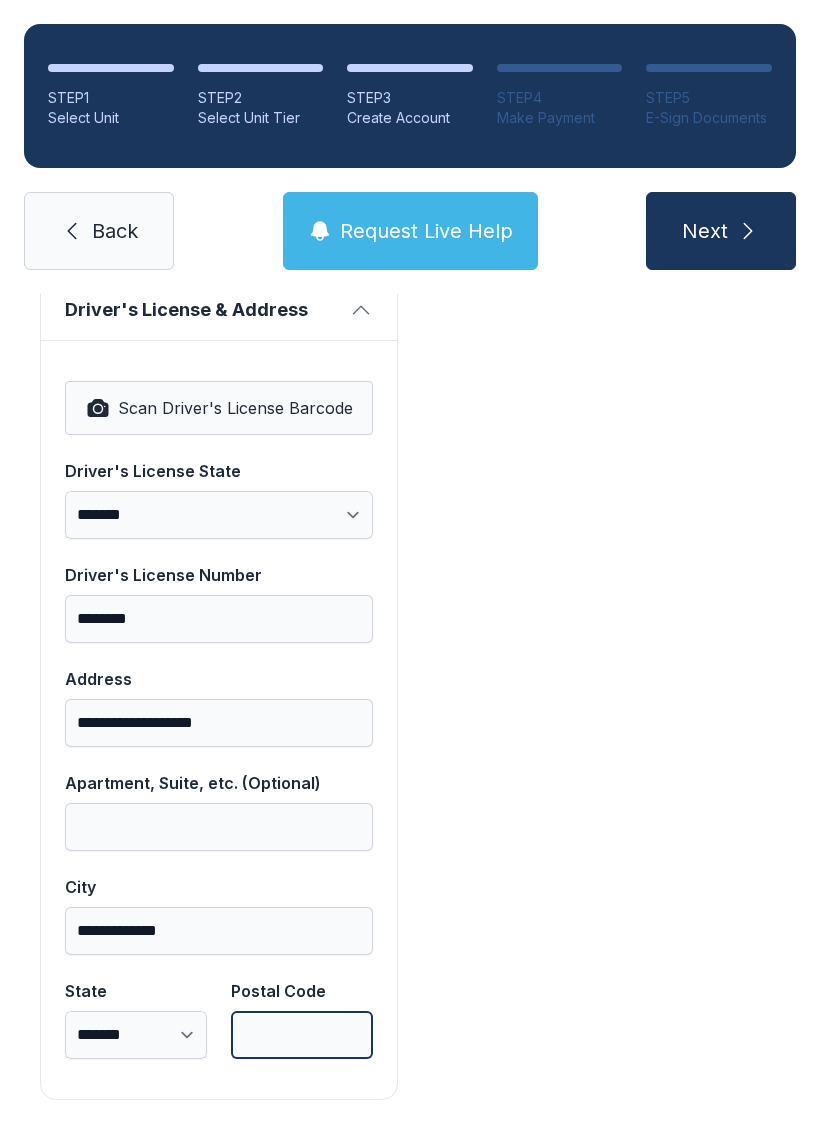click on "Postal Code" at bounding box center (302, 1035) 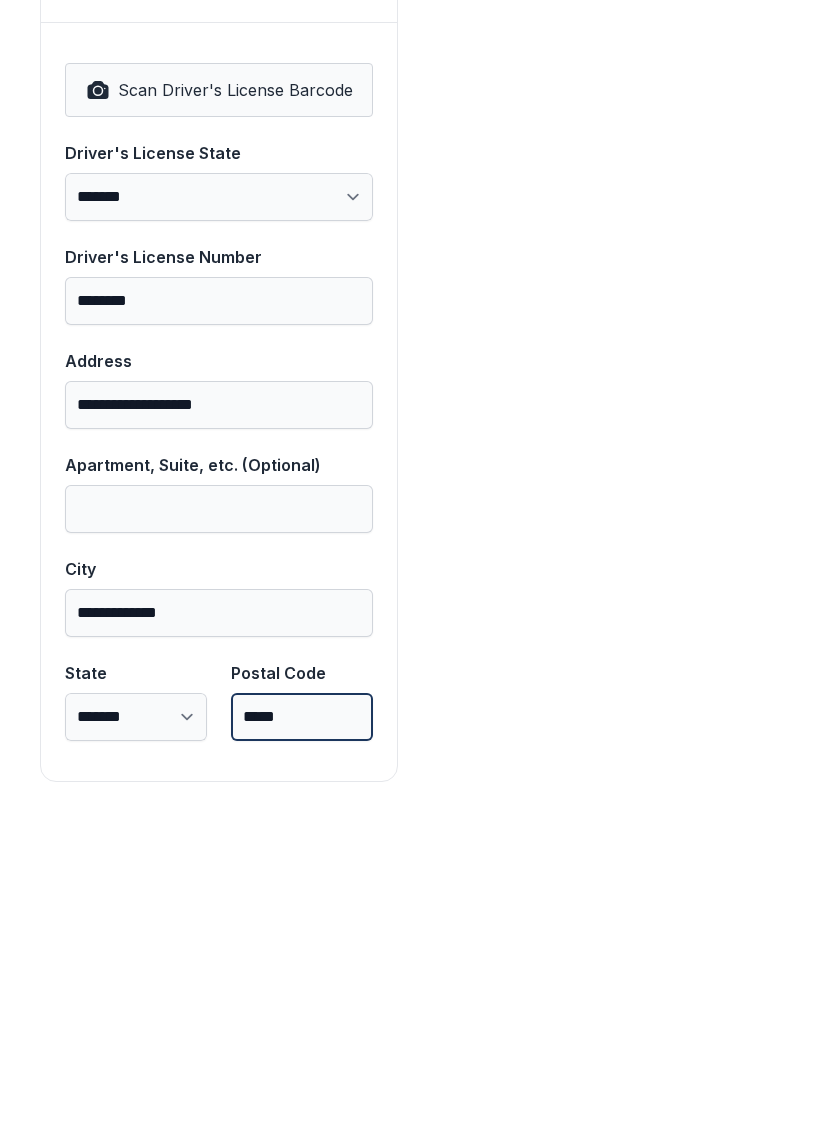 scroll, scrollTop: 1250, scrollLeft: 0, axis: vertical 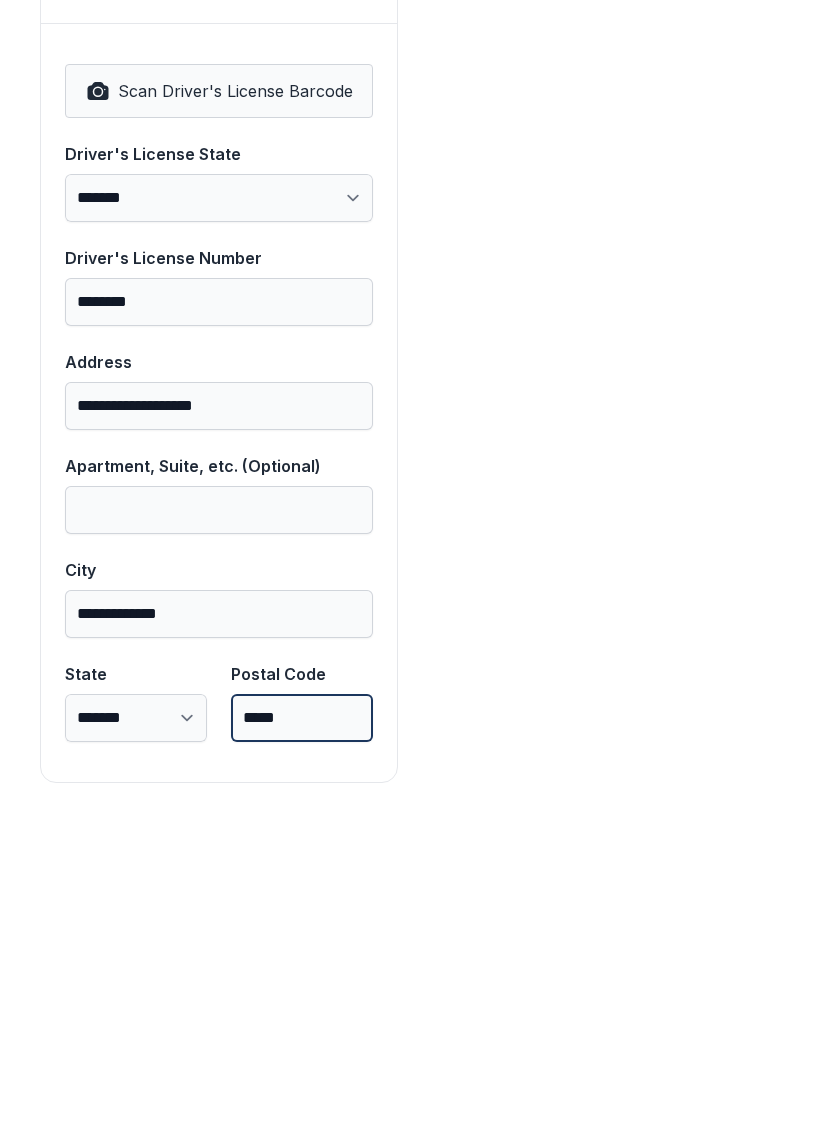 type on "*****" 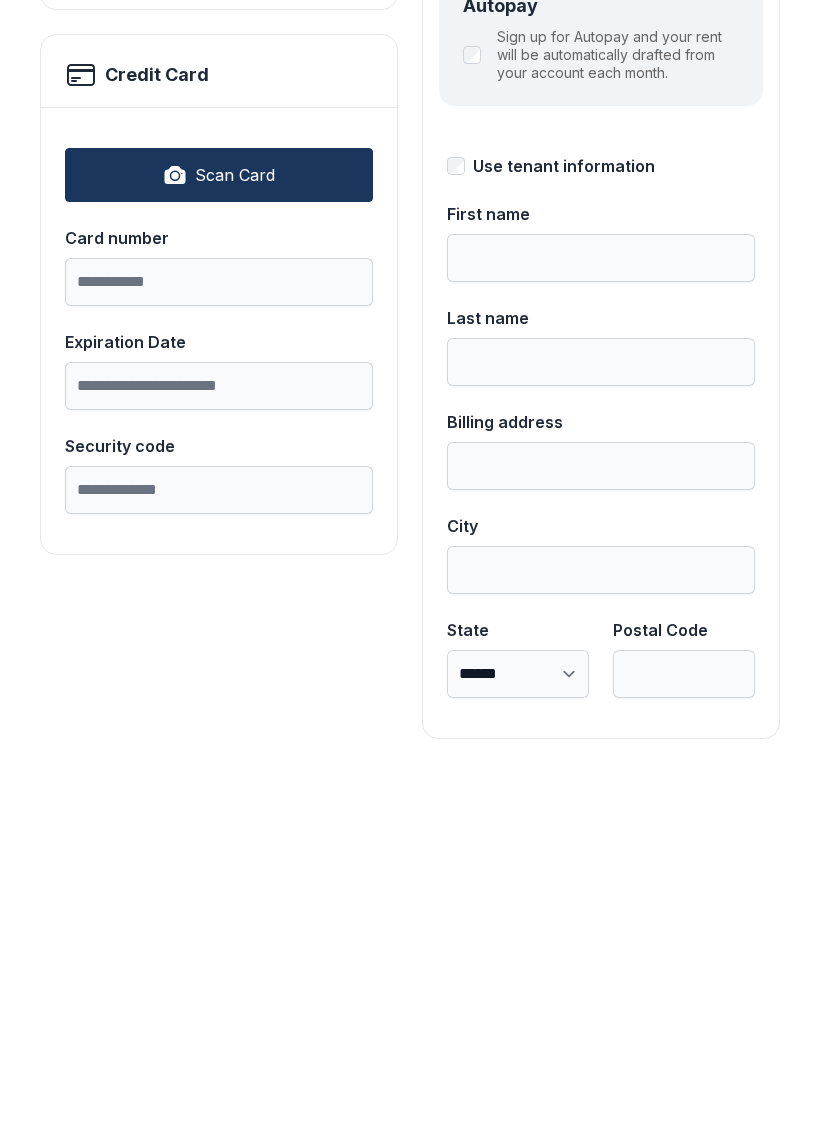 scroll, scrollTop: 0, scrollLeft: 0, axis: both 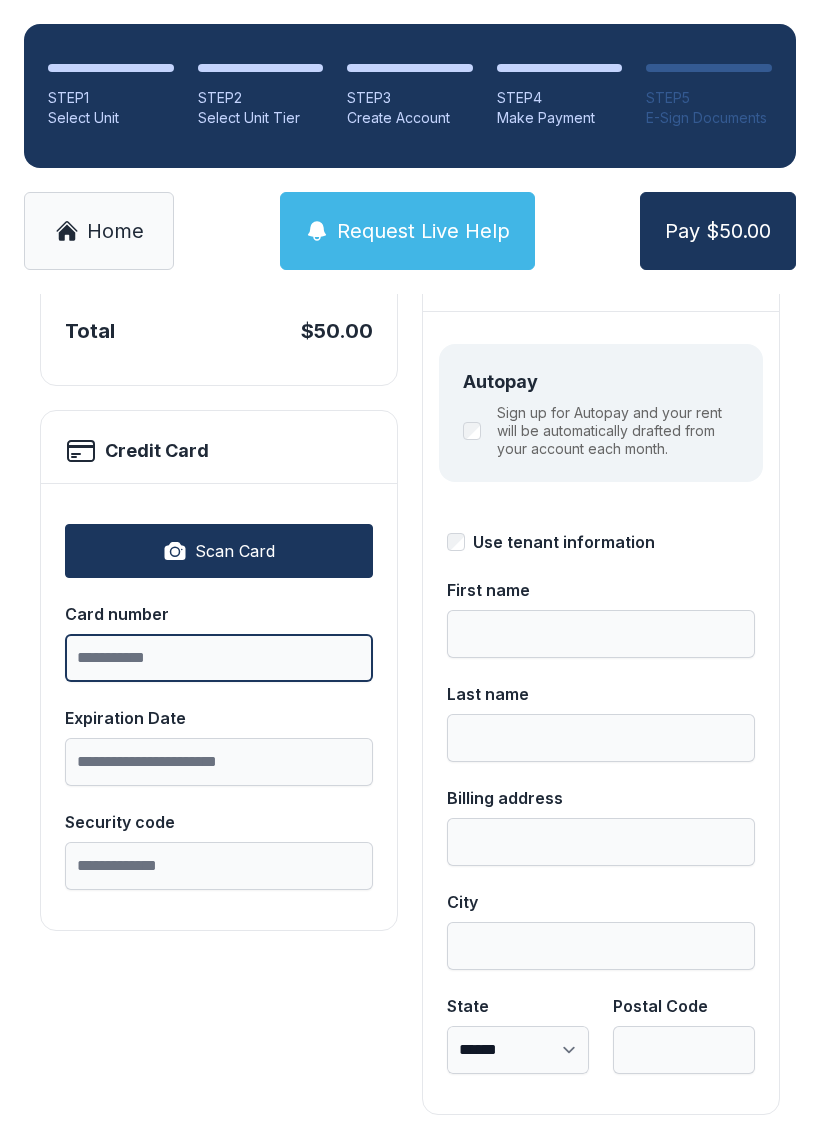 click on "Card number" at bounding box center (219, 658) 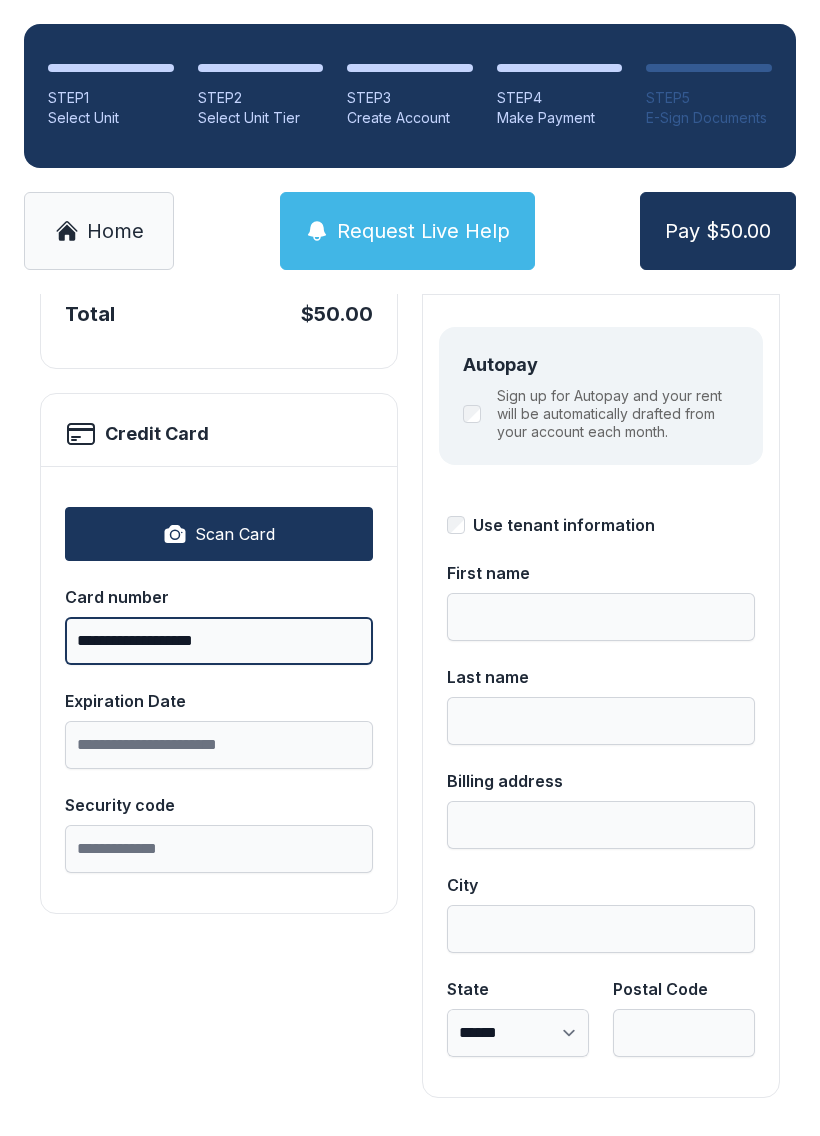 scroll, scrollTop: 218, scrollLeft: 0, axis: vertical 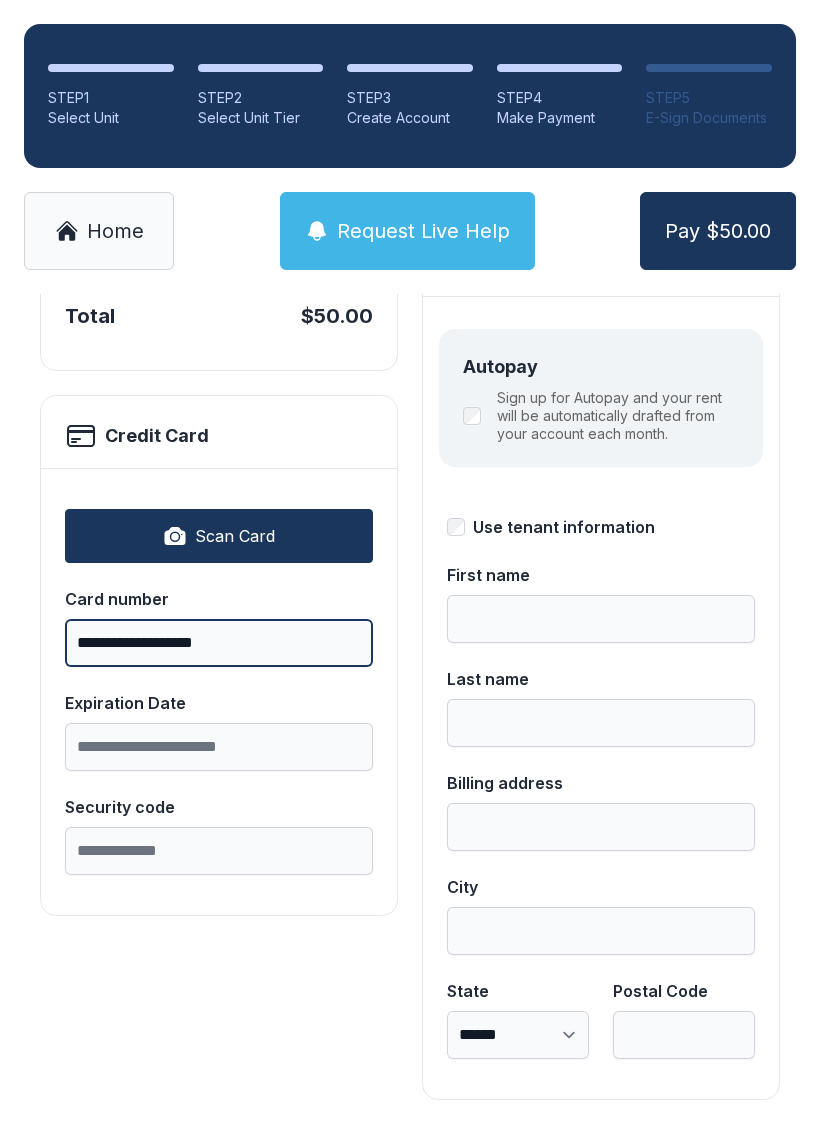 type on "**********" 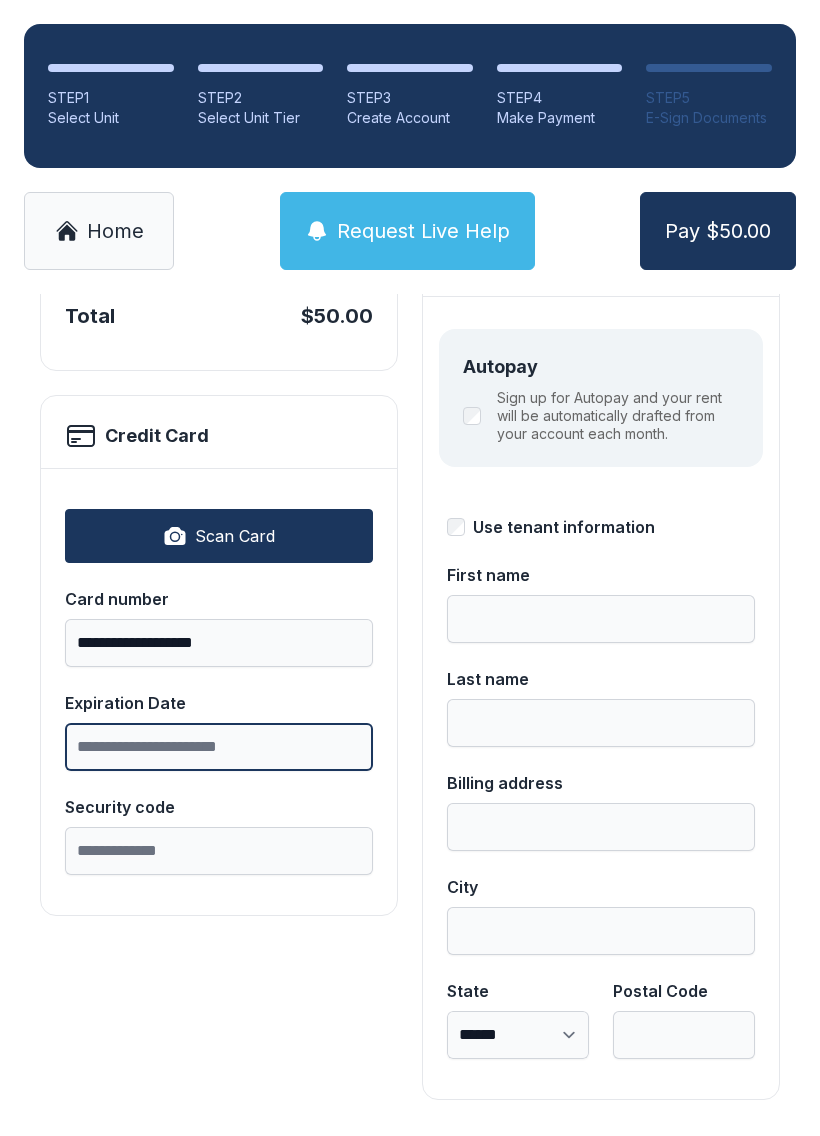 click on "Expiration Date" at bounding box center [219, 747] 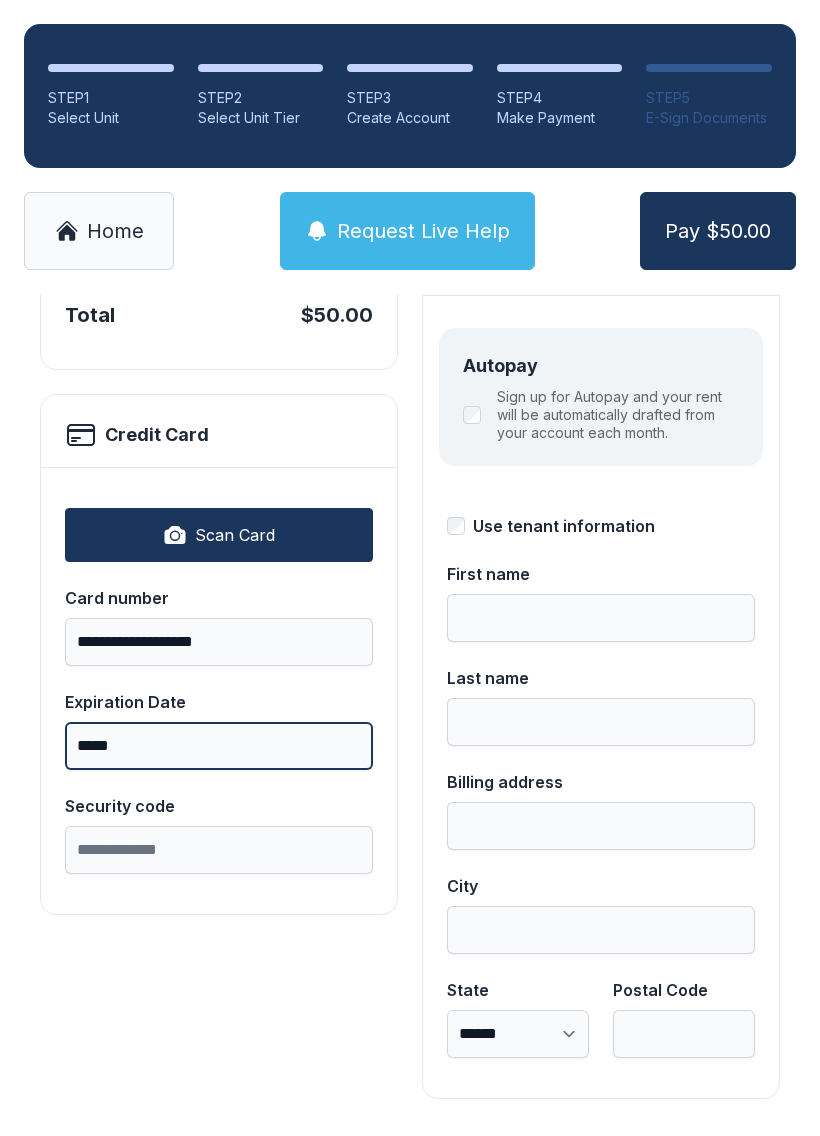 scroll, scrollTop: 218, scrollLeft: 0, axis: vertical 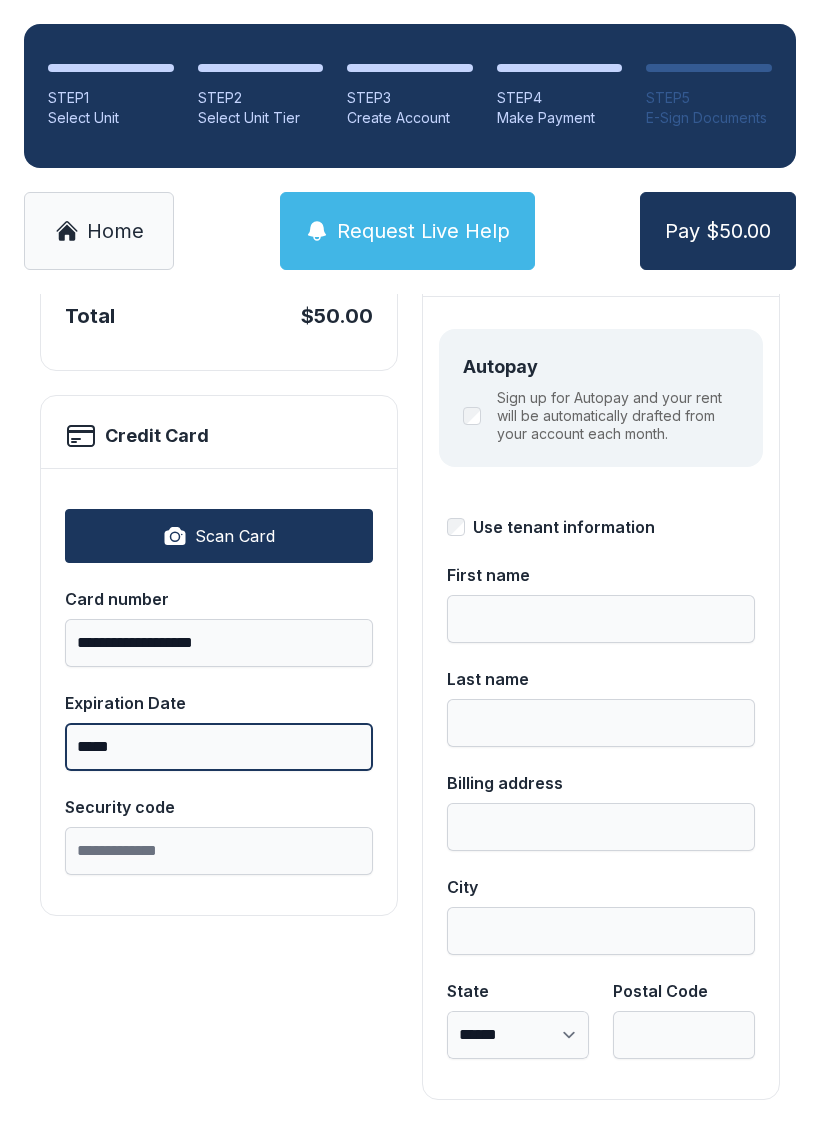 type on "*****" 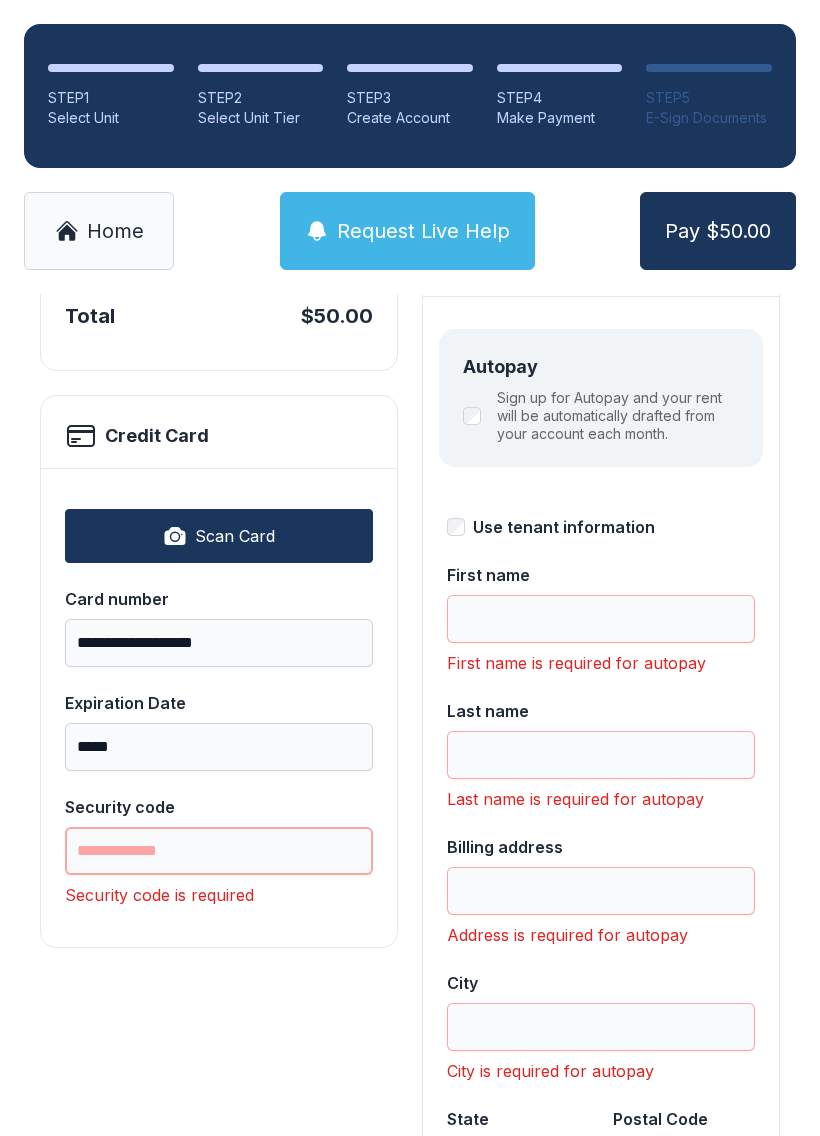 scroll, scrollTop: 44, scrollLeft: 0, axis: vertical 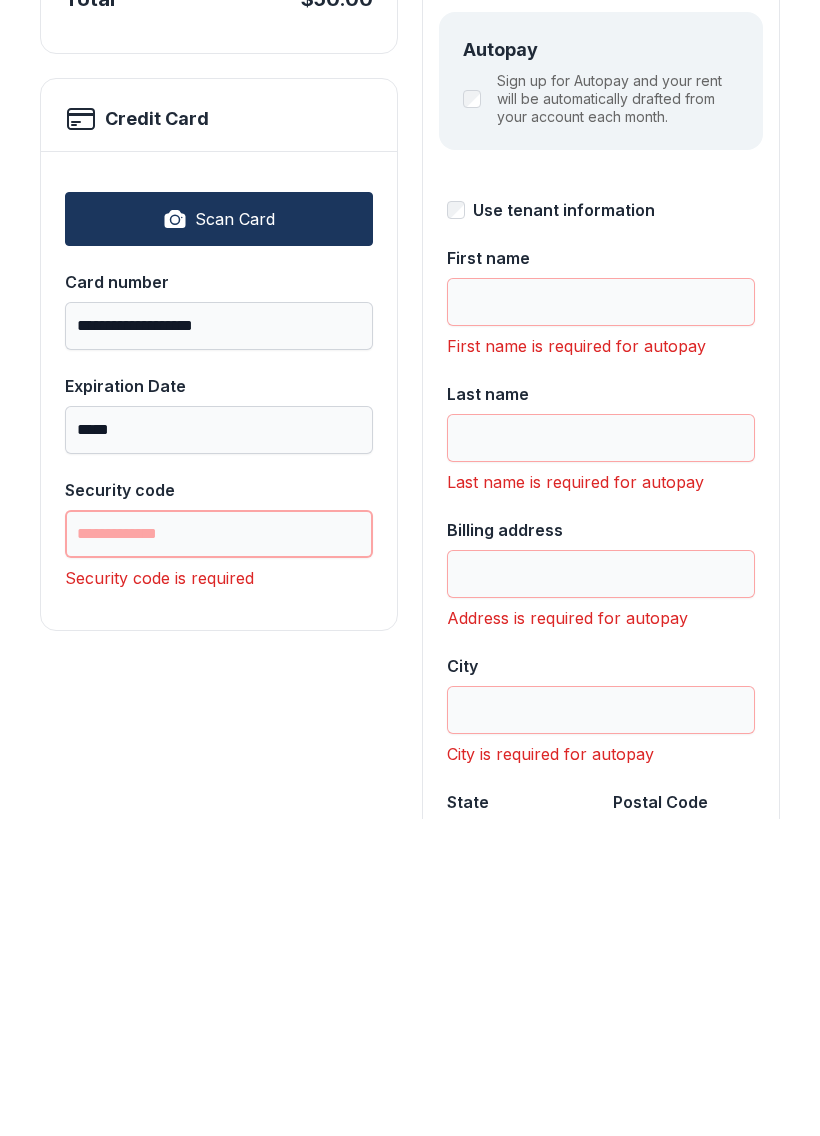 click on "Security code" at bounding box center (219, 851) 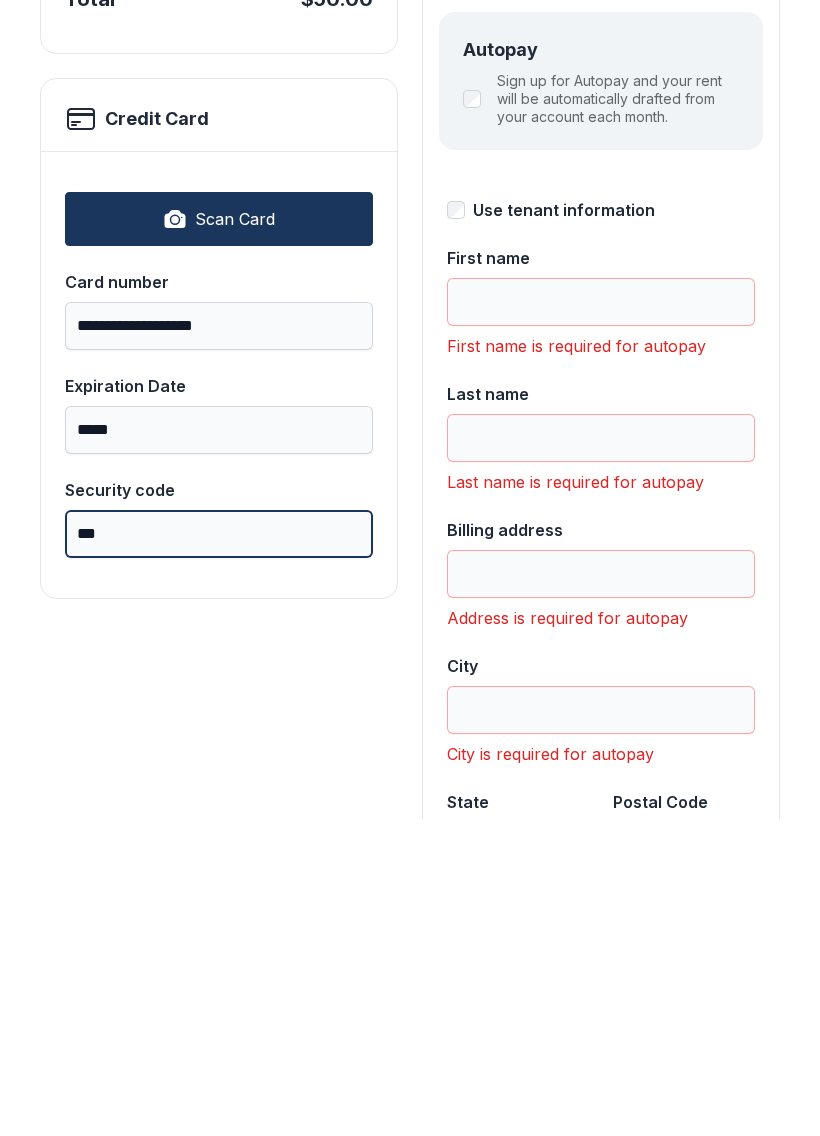type on "***" 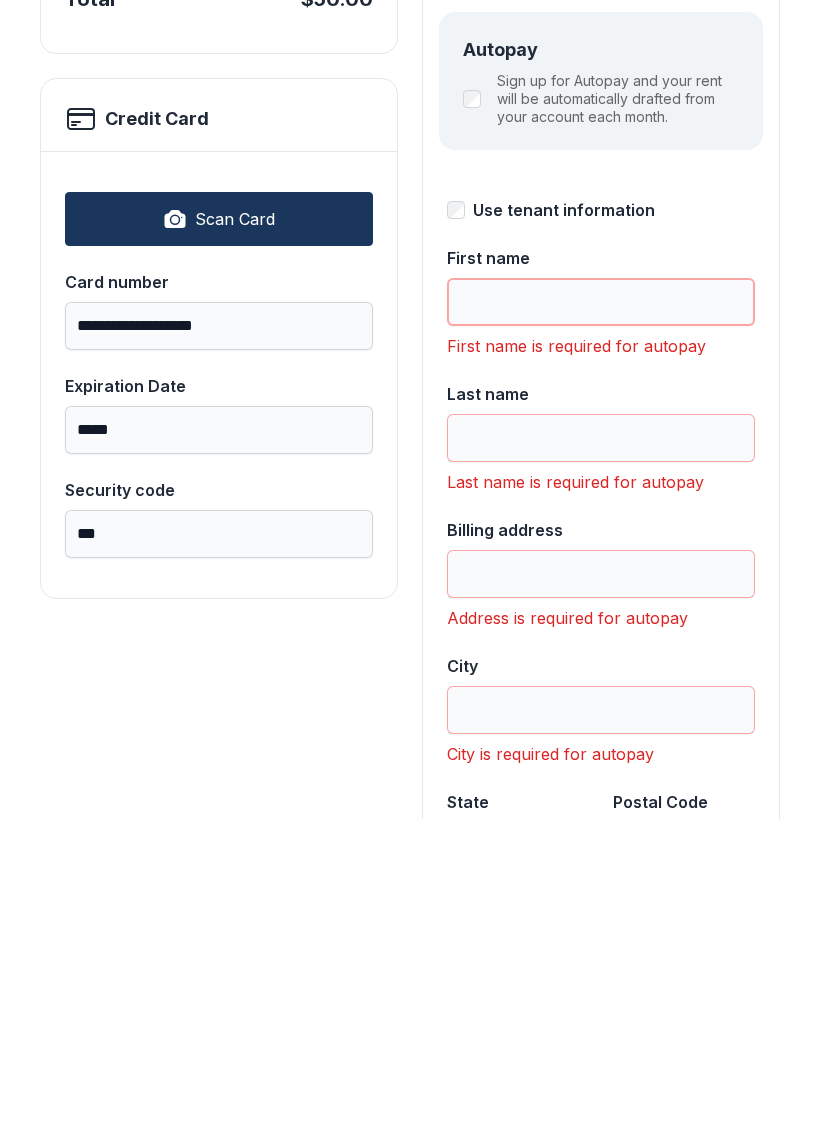 click on "First name" at bounding box center (601, 619) 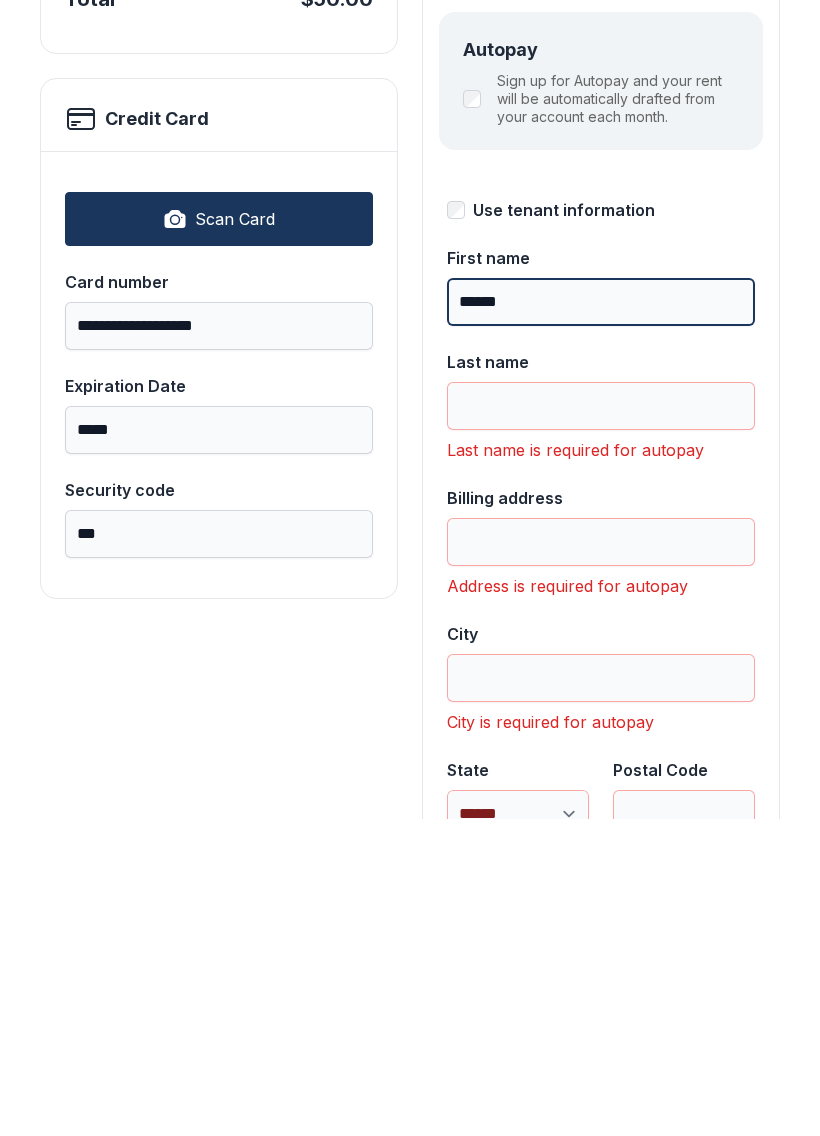 type on "******" 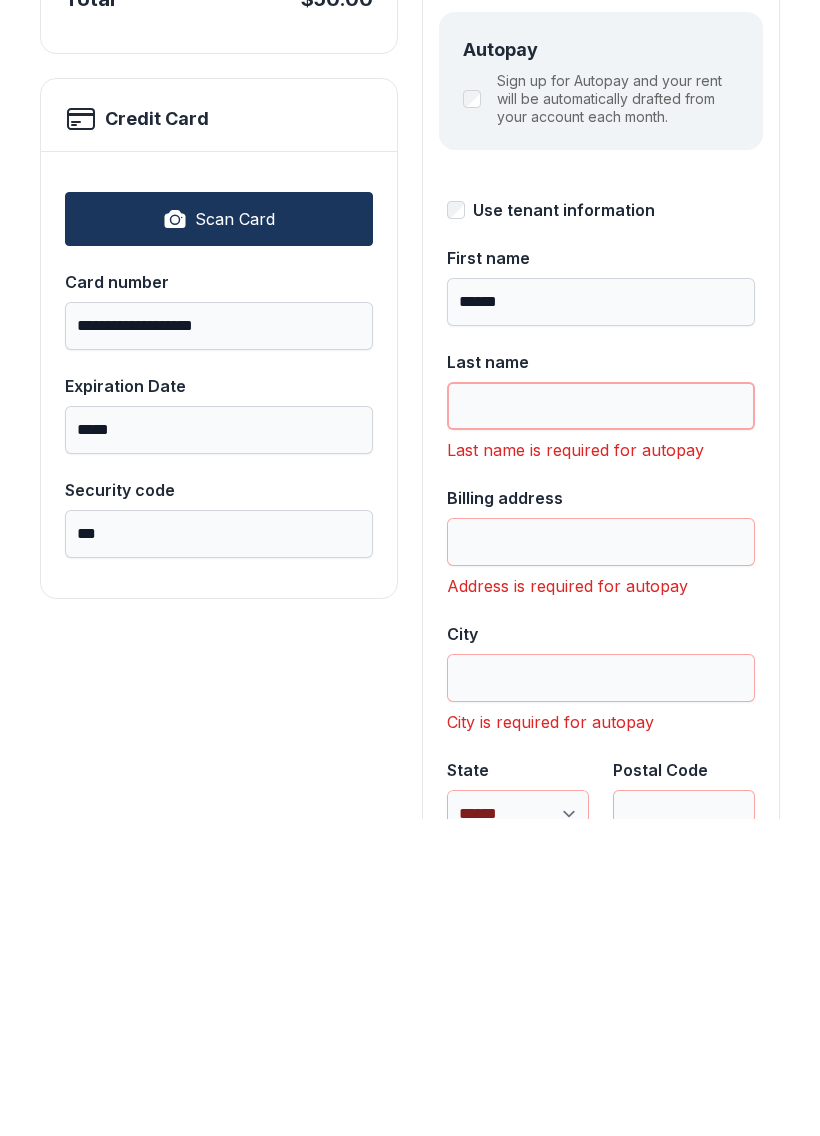 click on "Last name" at bounding box center (601, 723) 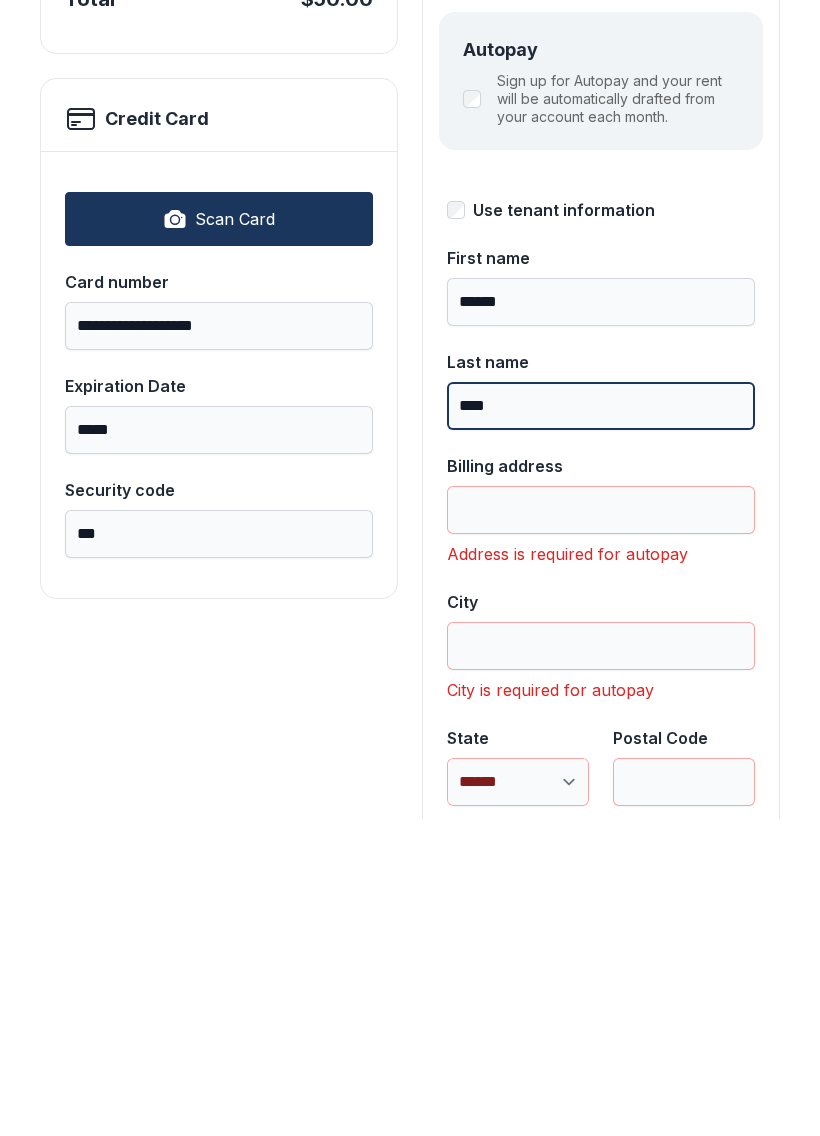 type on "****" 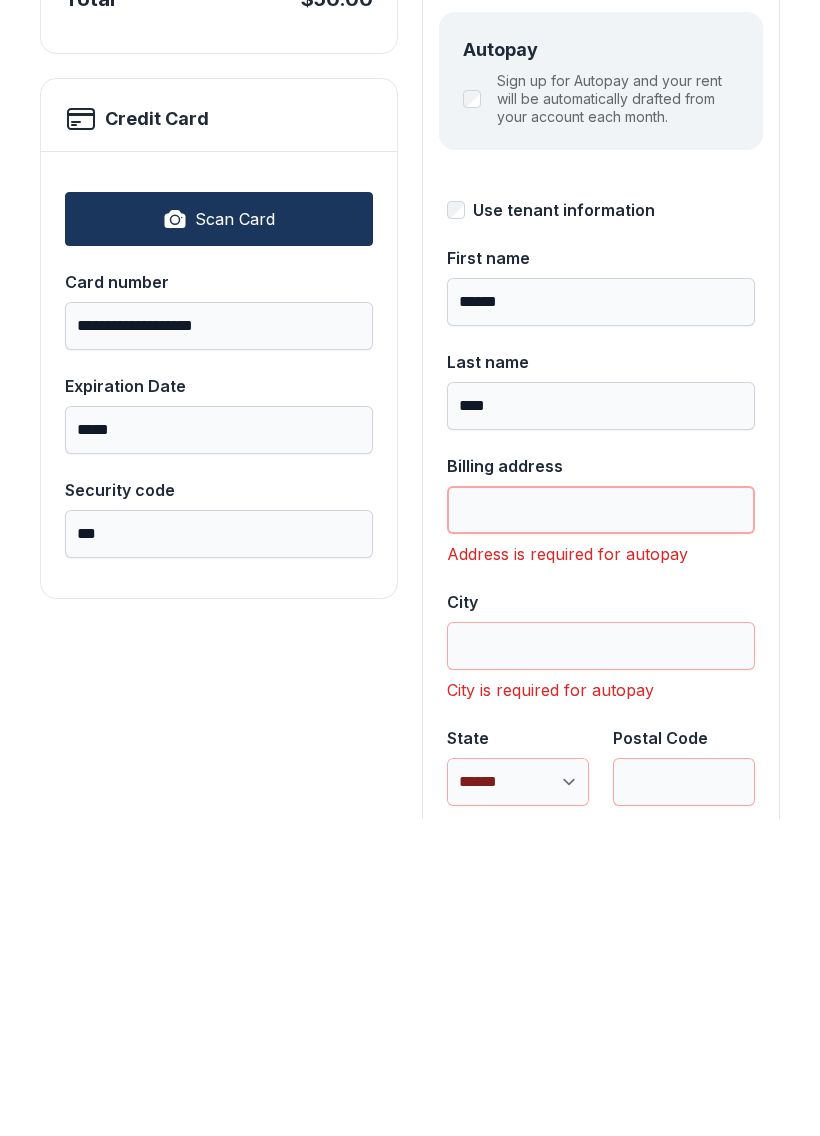 click on "Billing address" at bounding box center (601, 827) 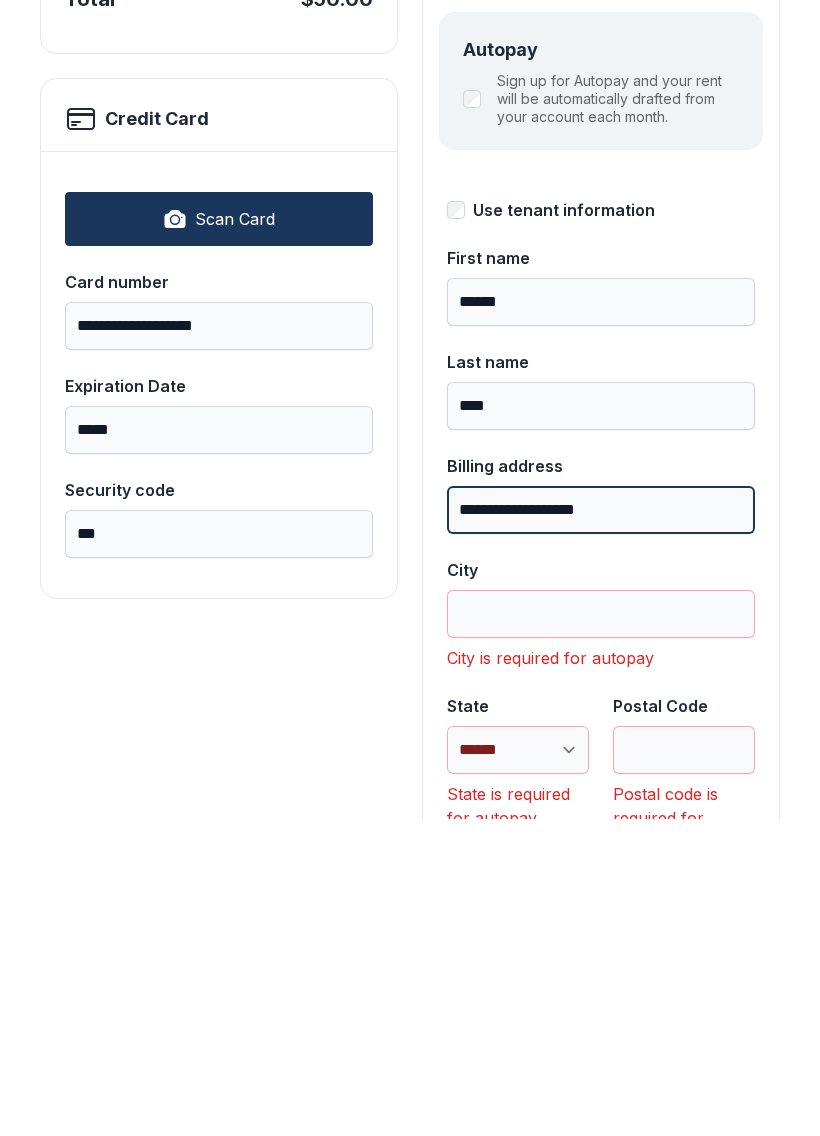 type on "**********" 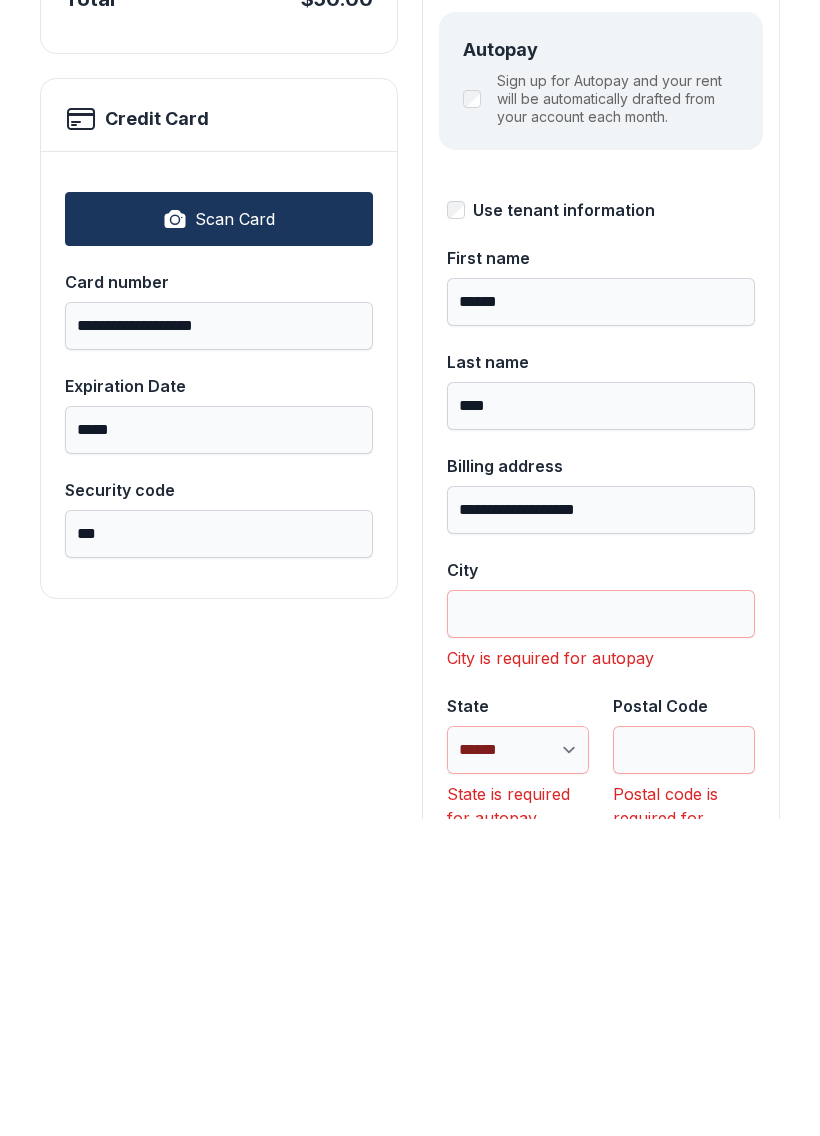 click on "City is required for autopay" at bounding box center [601, 975] 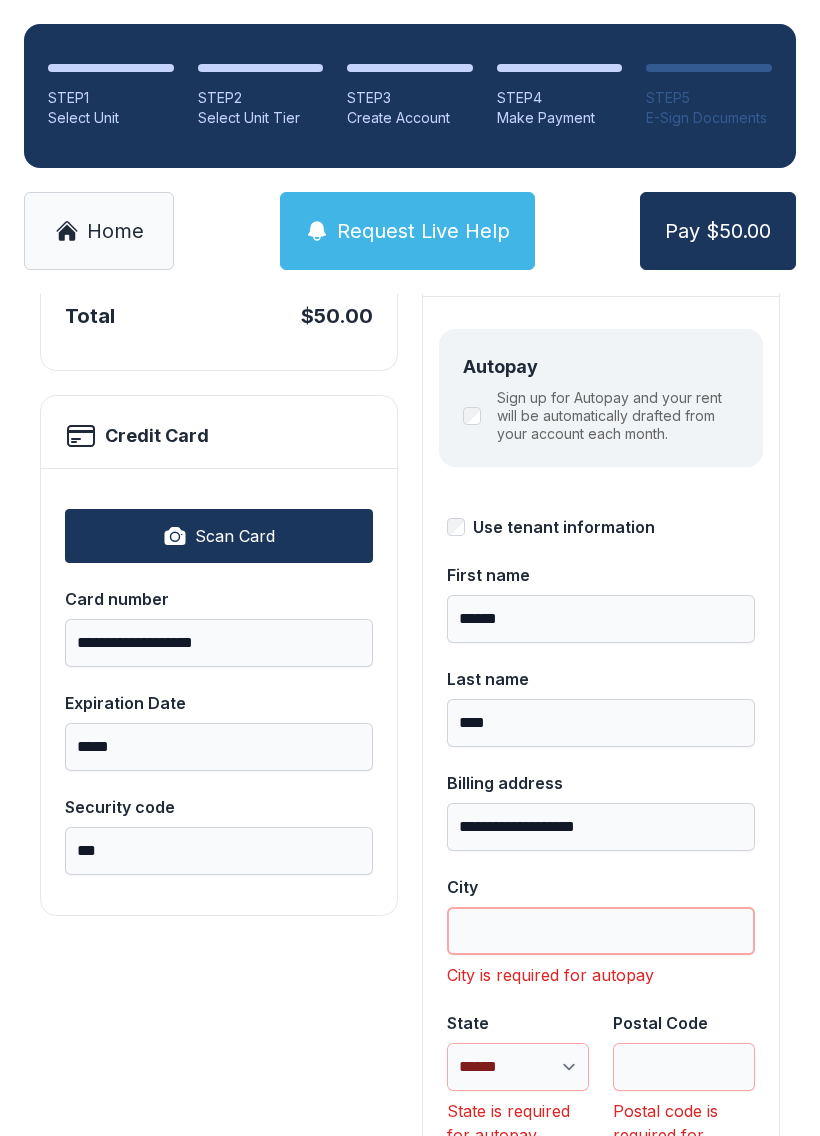 click on "City" at bounding box center [601, 931] 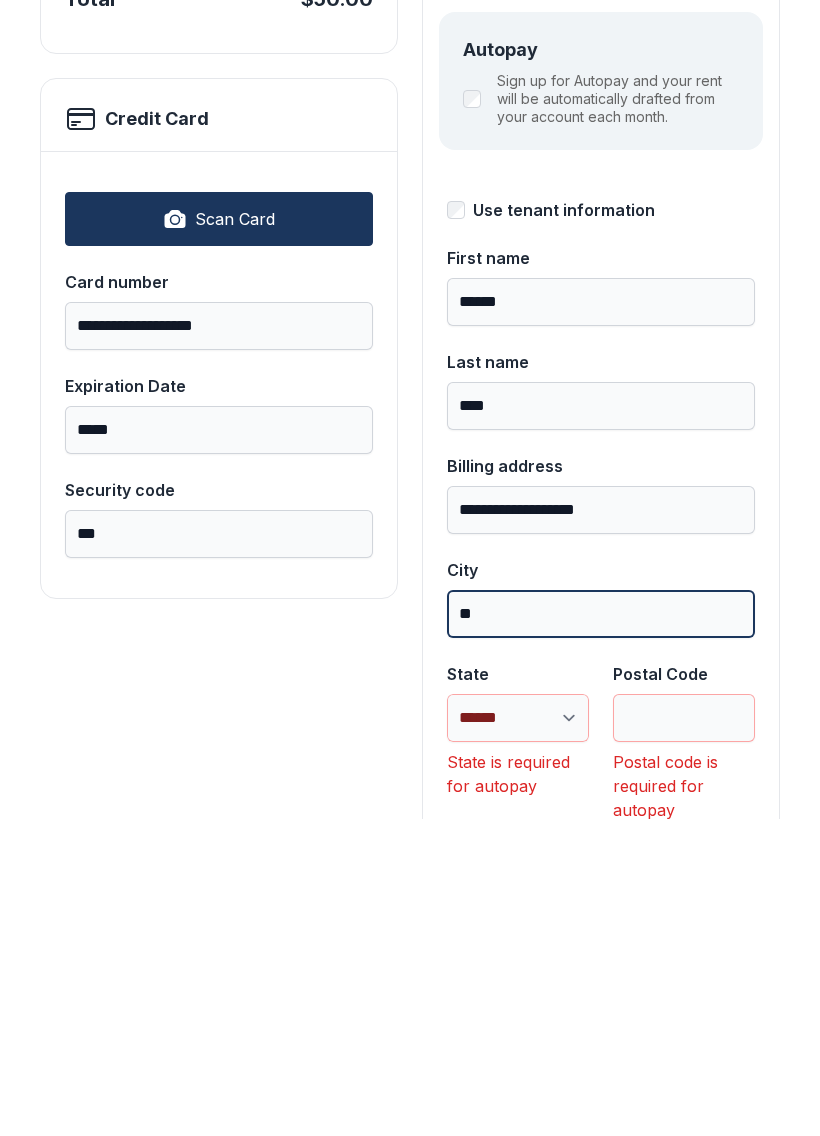 type on "*" 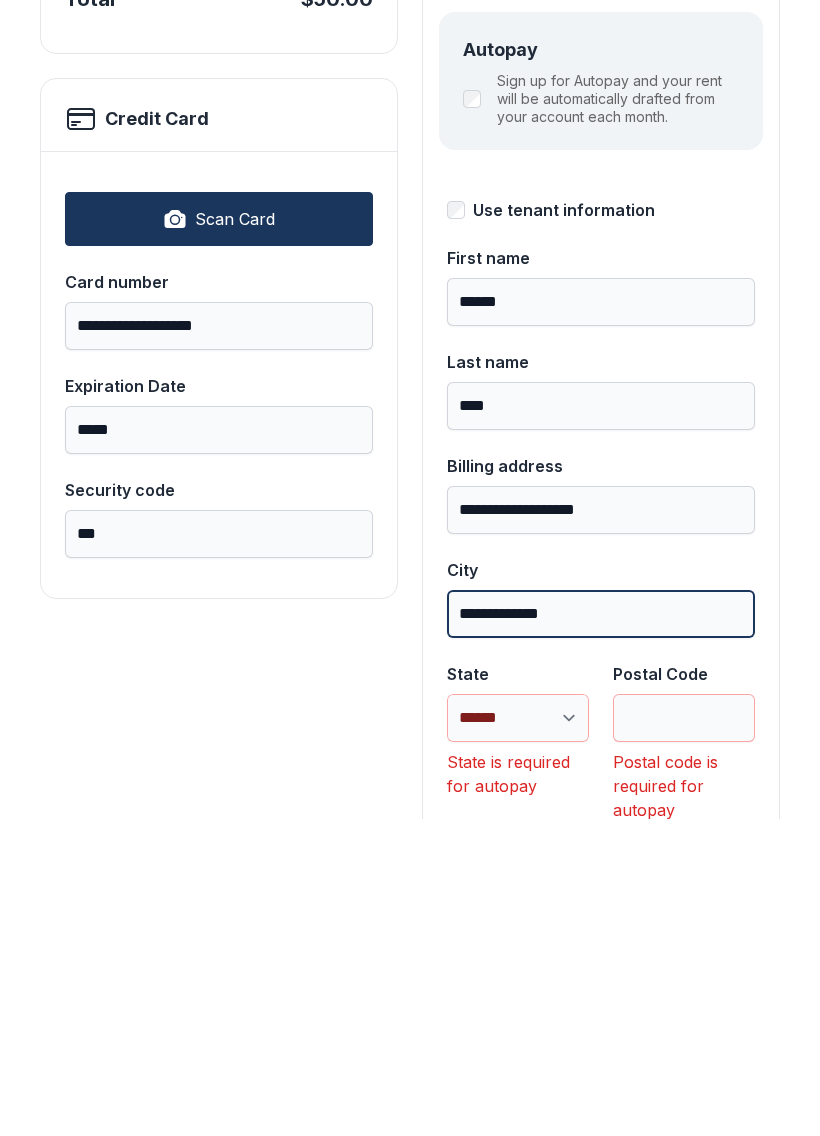 type on "**********" 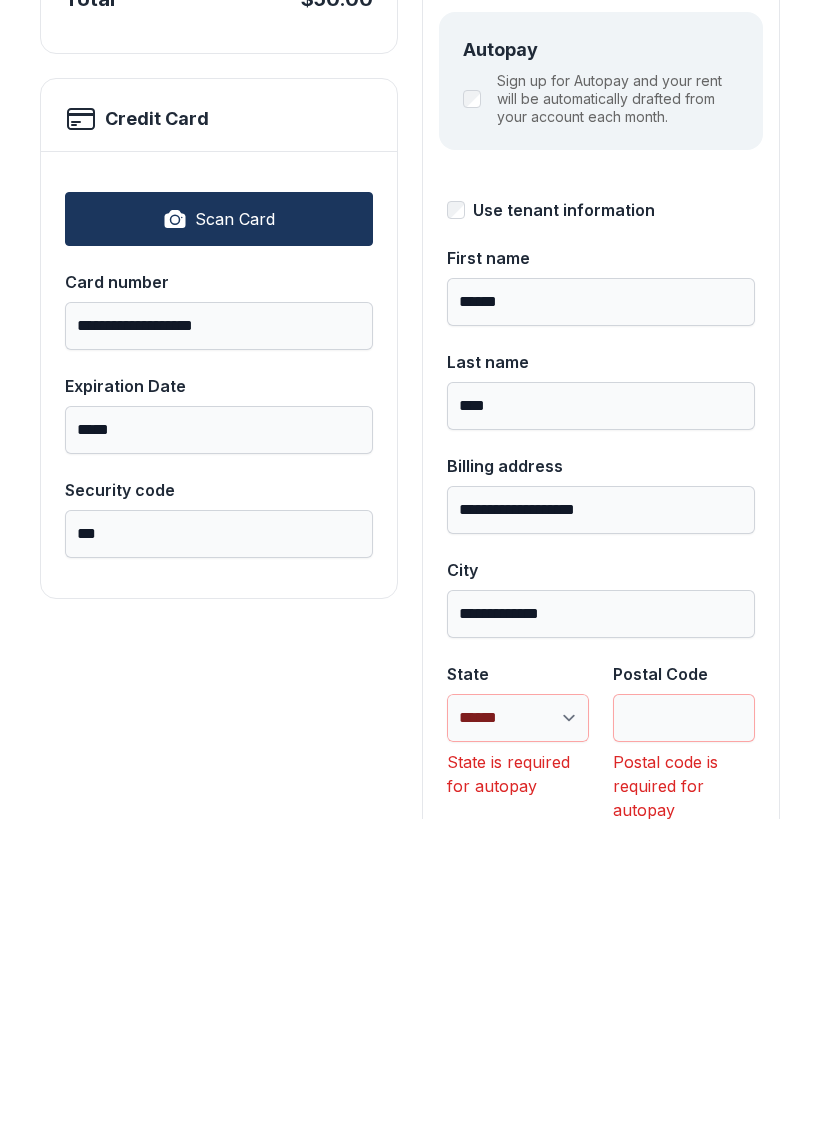 click on "State is required for autopay" at bounding box center [518, 1091] 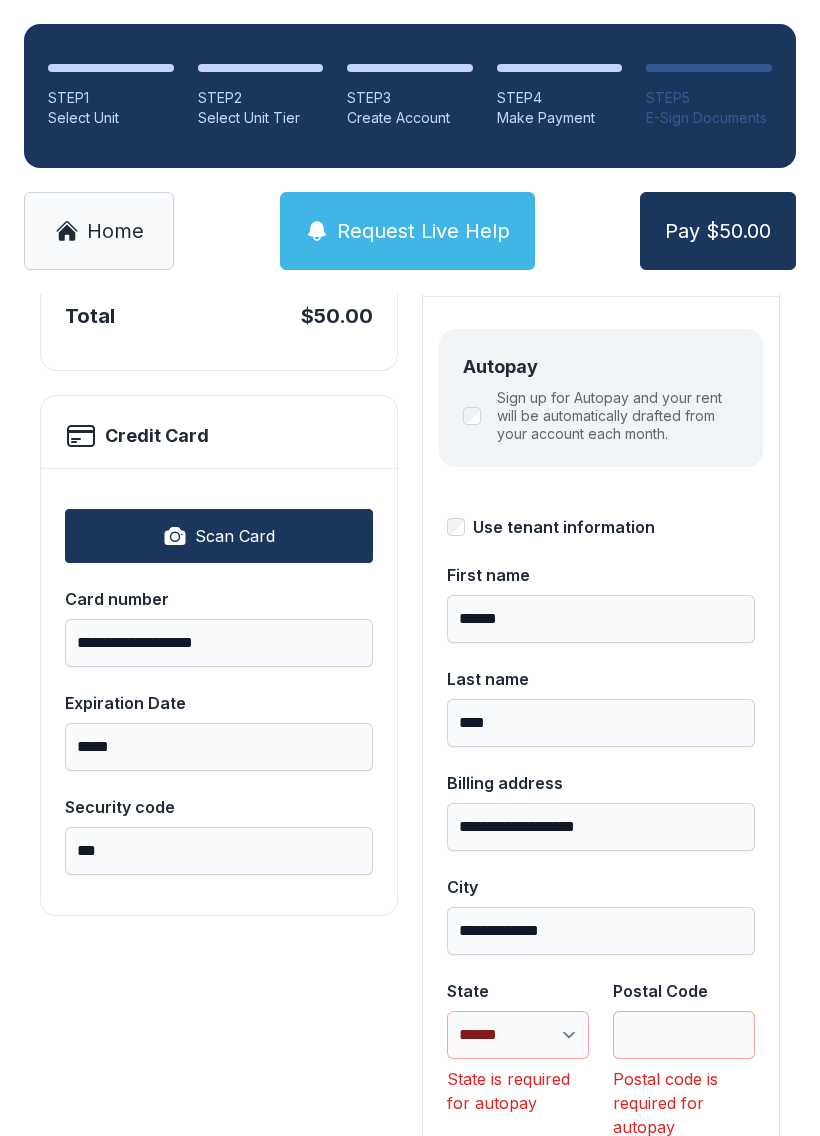 click on "**********" at bounding box center [518, 1035] 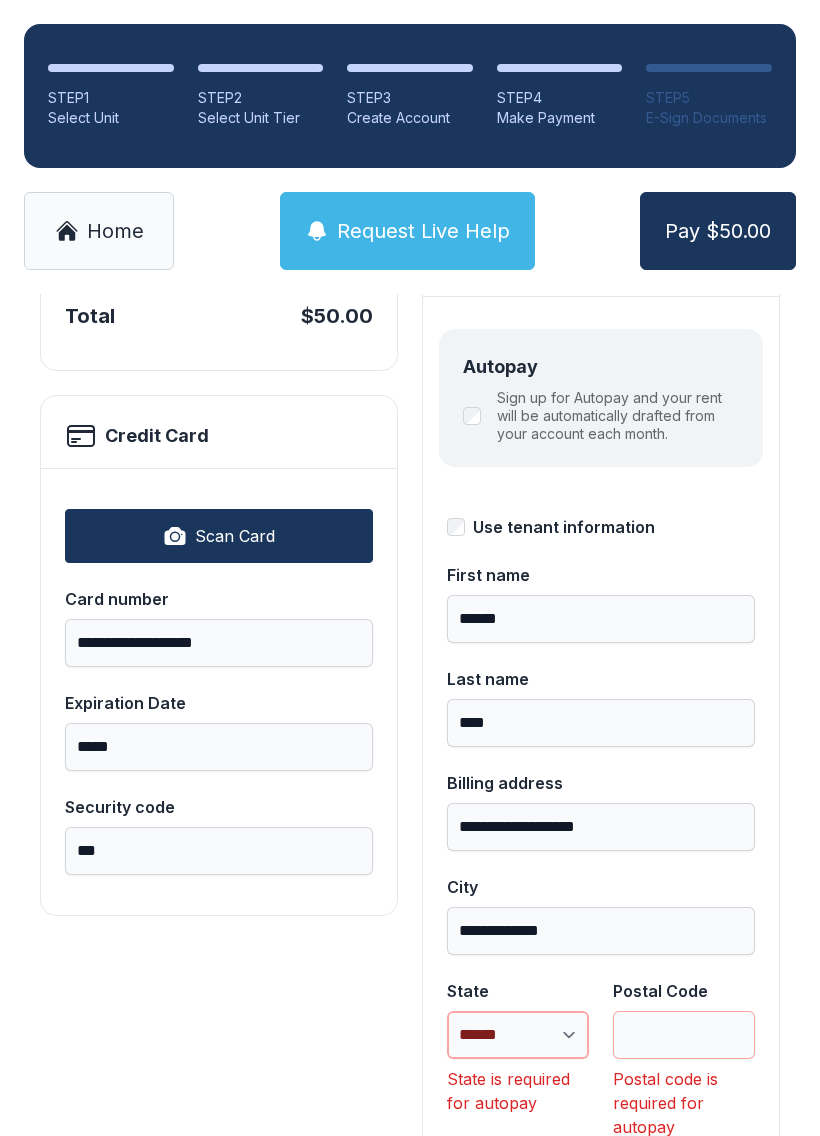 select on "**" 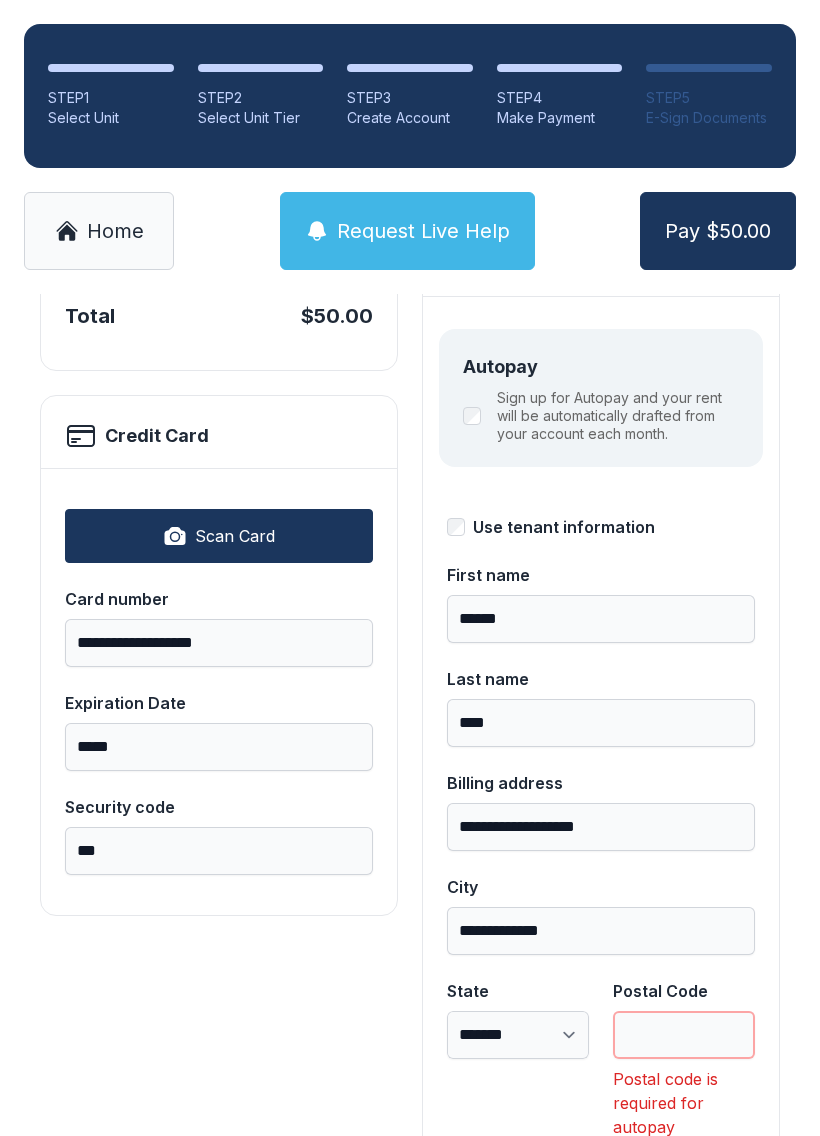 click on "Postal Code" at bounding box center [684, 1035] 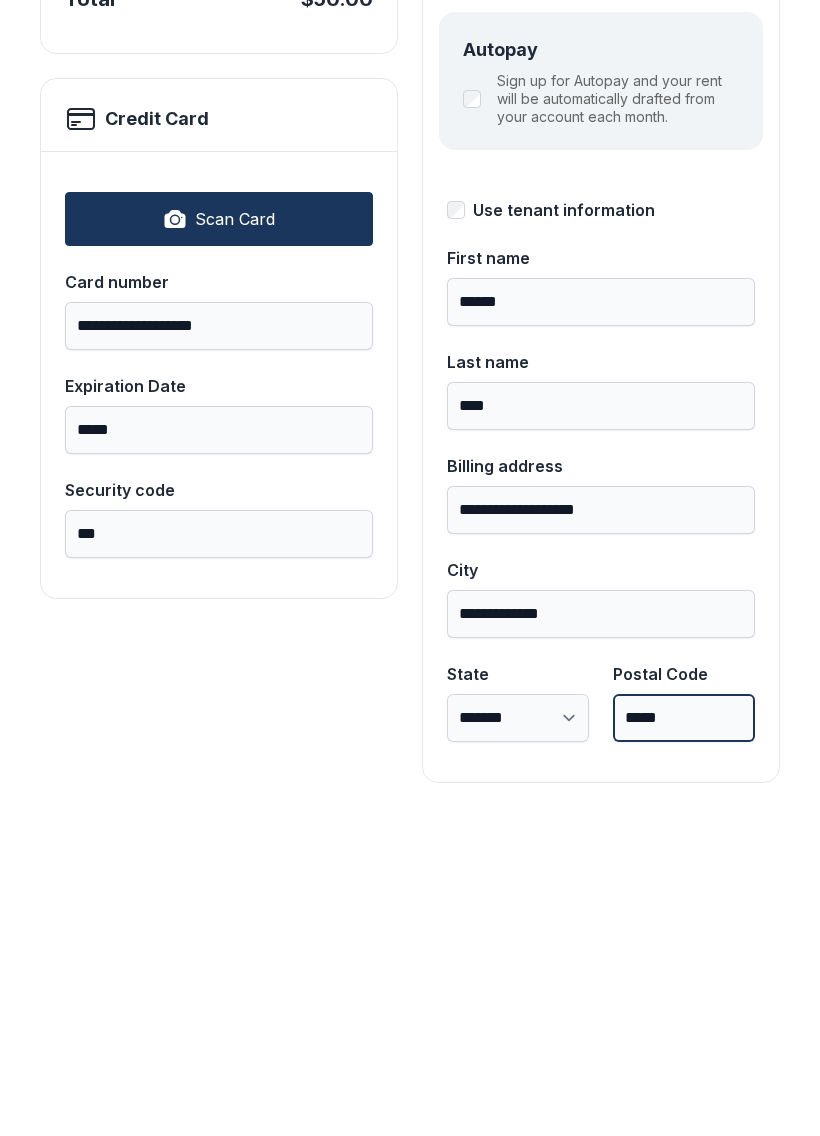 scroll, scrollTop: 218, scrollLeft: 0, axis: vertical 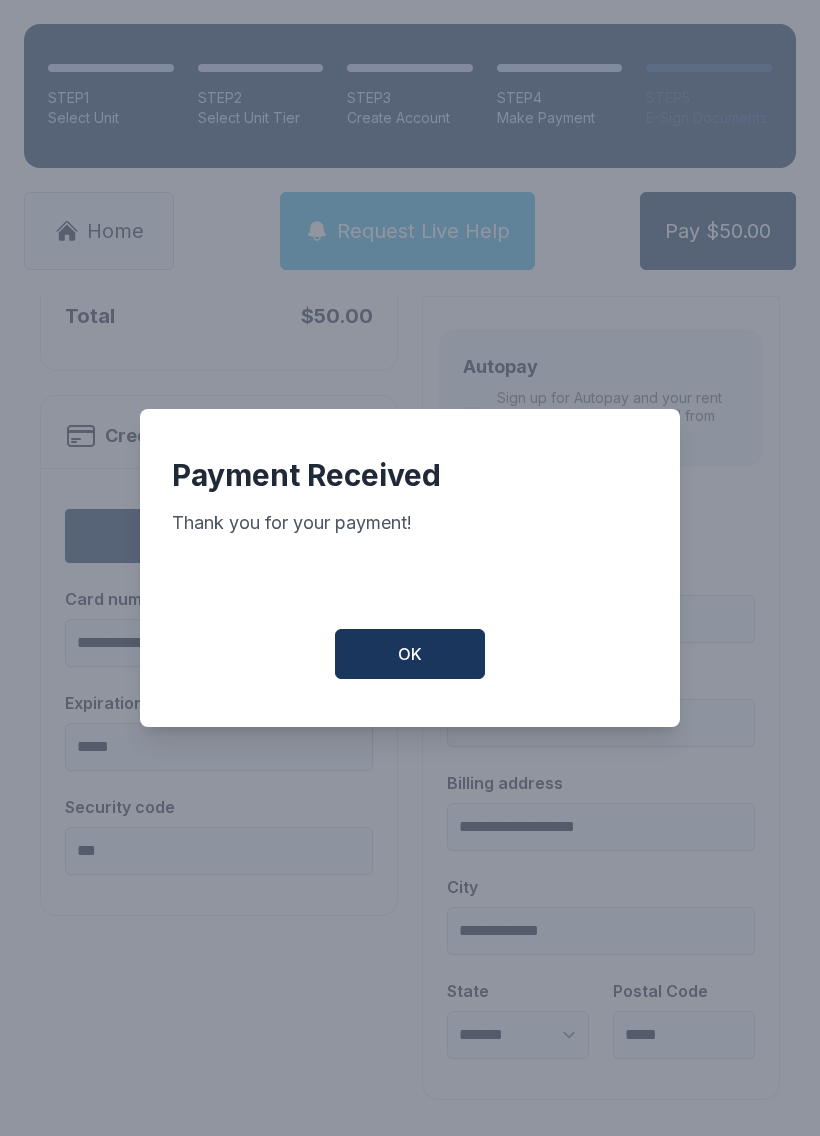 click on "OK" at bounding box center (410, 654) 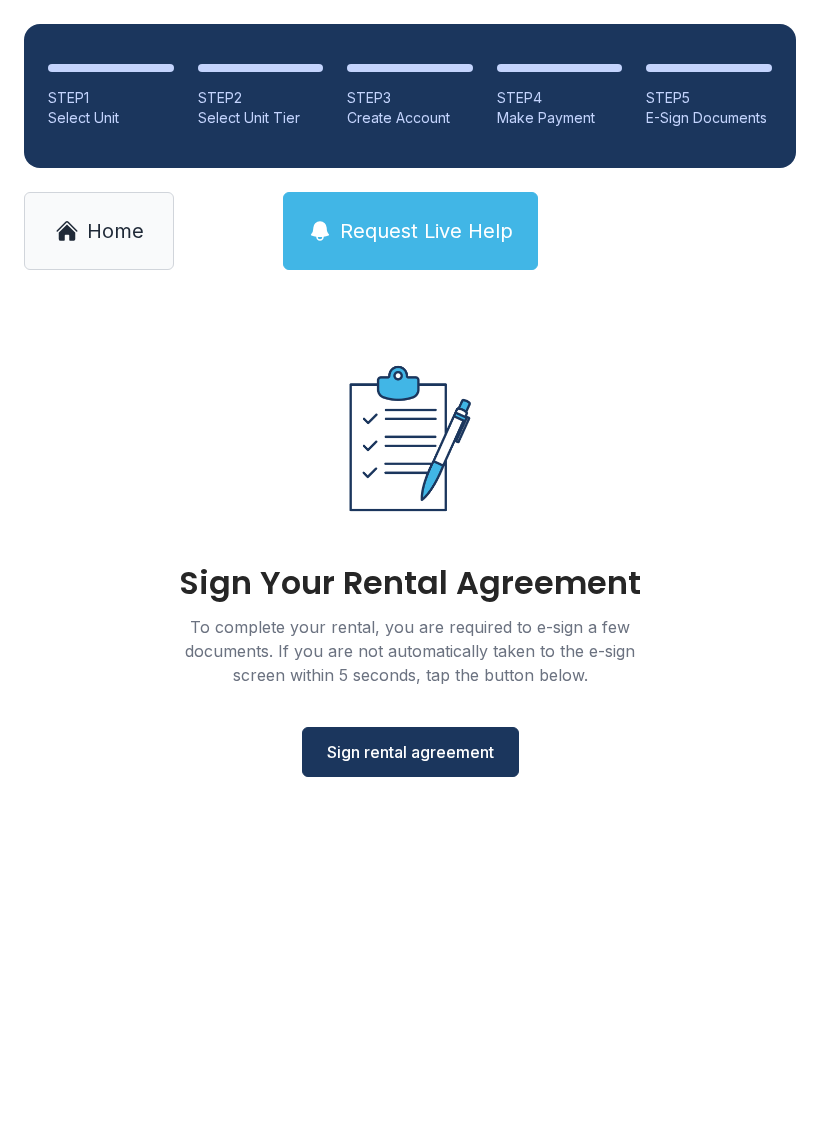 scroll, scrollTop: 0, scrollLeft: 0, axis: both 